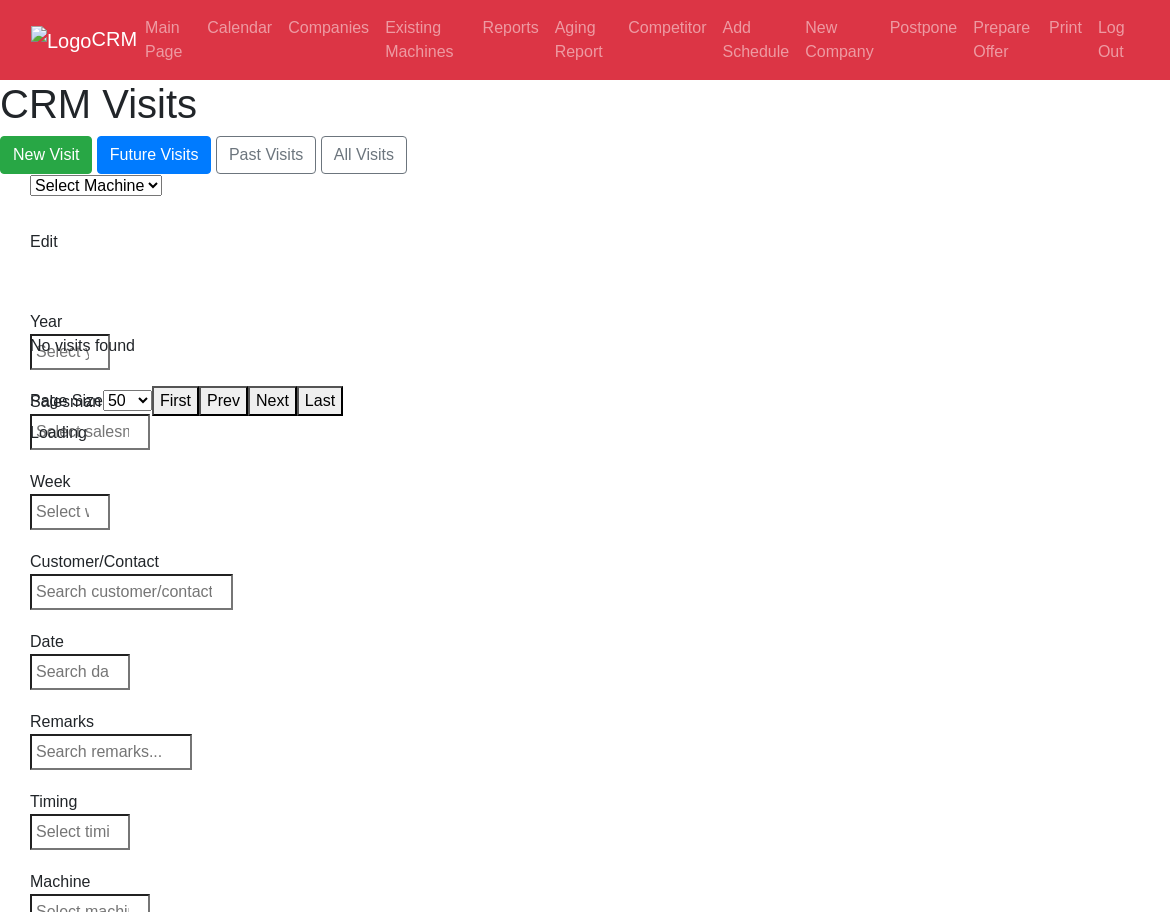 select on "50" 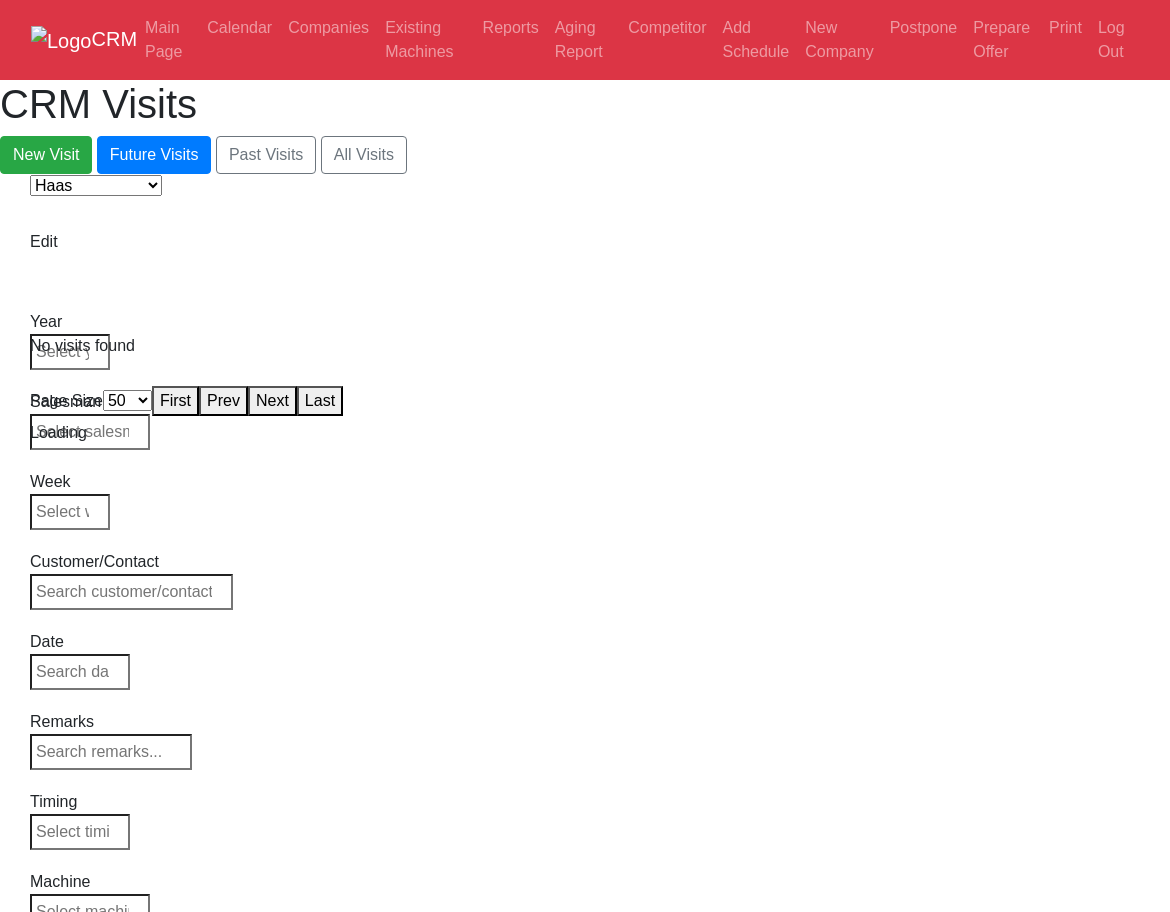 click on "Select Machine
Haas
Canaca" at bounding box center (96, 185) 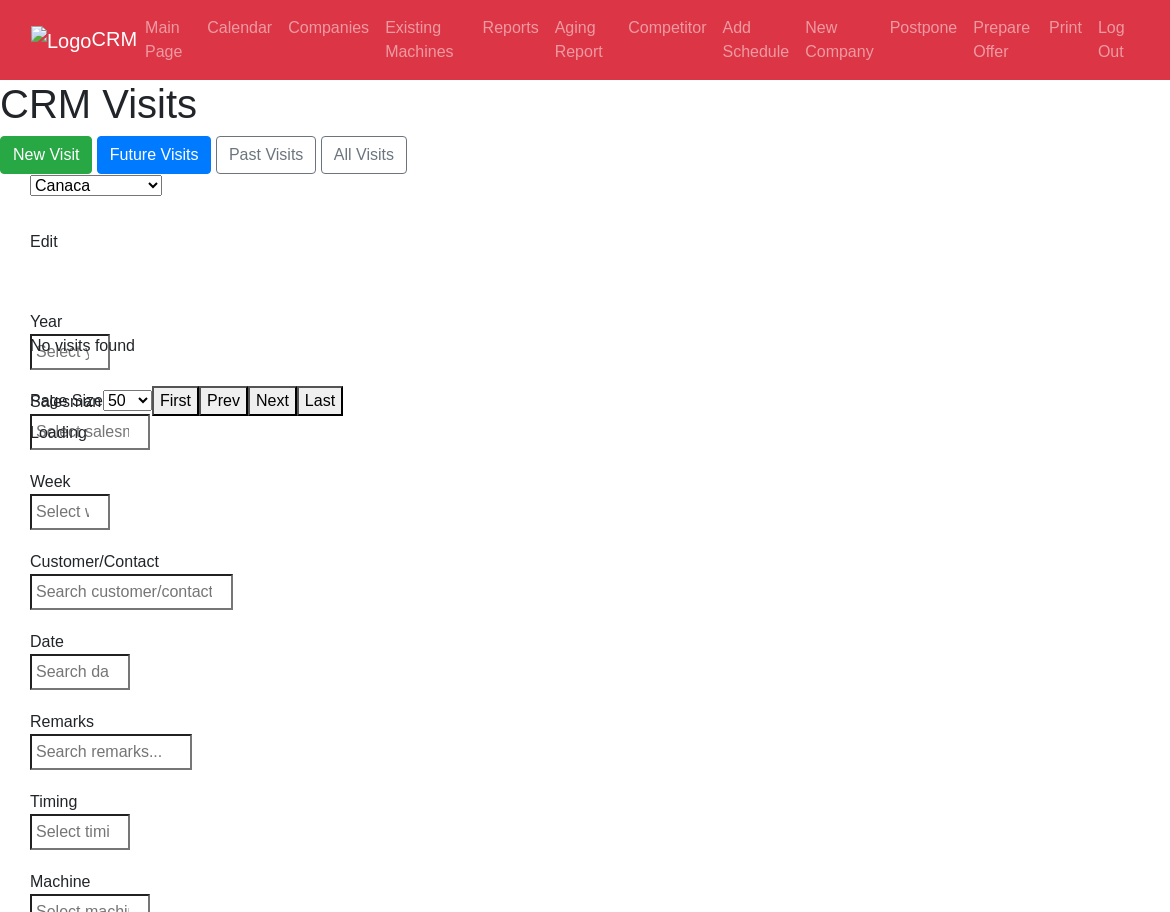 click on "Select Machine
Haas
Canaca" at bounding box center (96, 185) 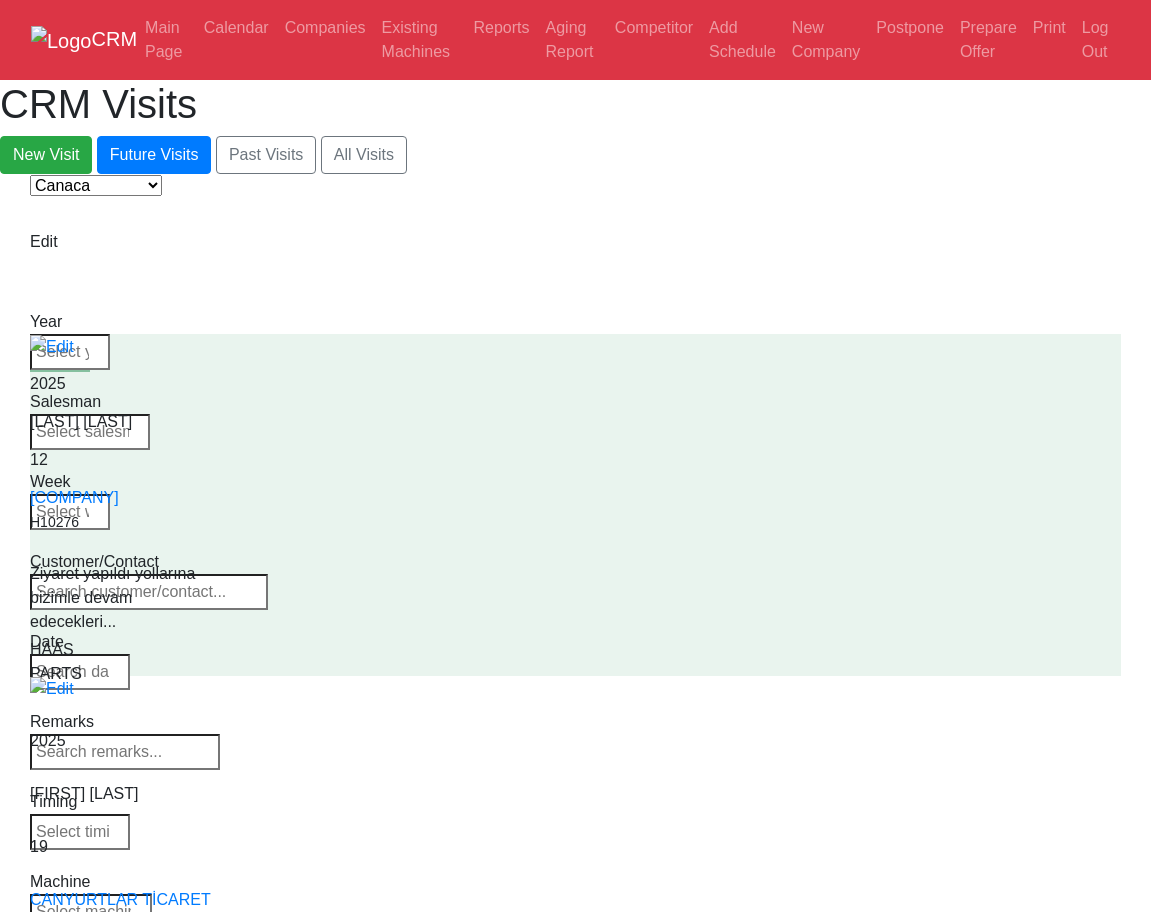 click on "Select Machine
Haas
Canaca" at bounding box center [96, 185] 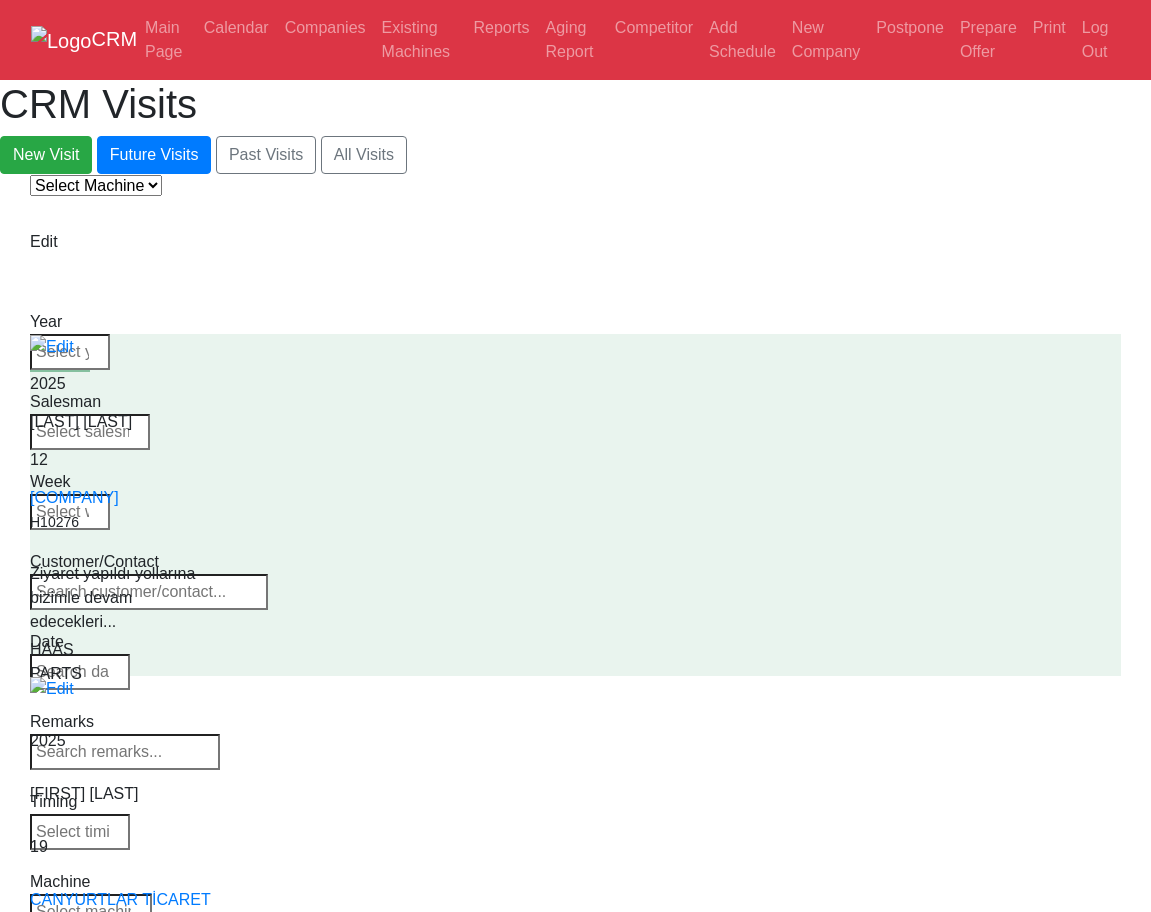 click on "Select Machine
Haas
Canaca" at bounding box center [96, 185] 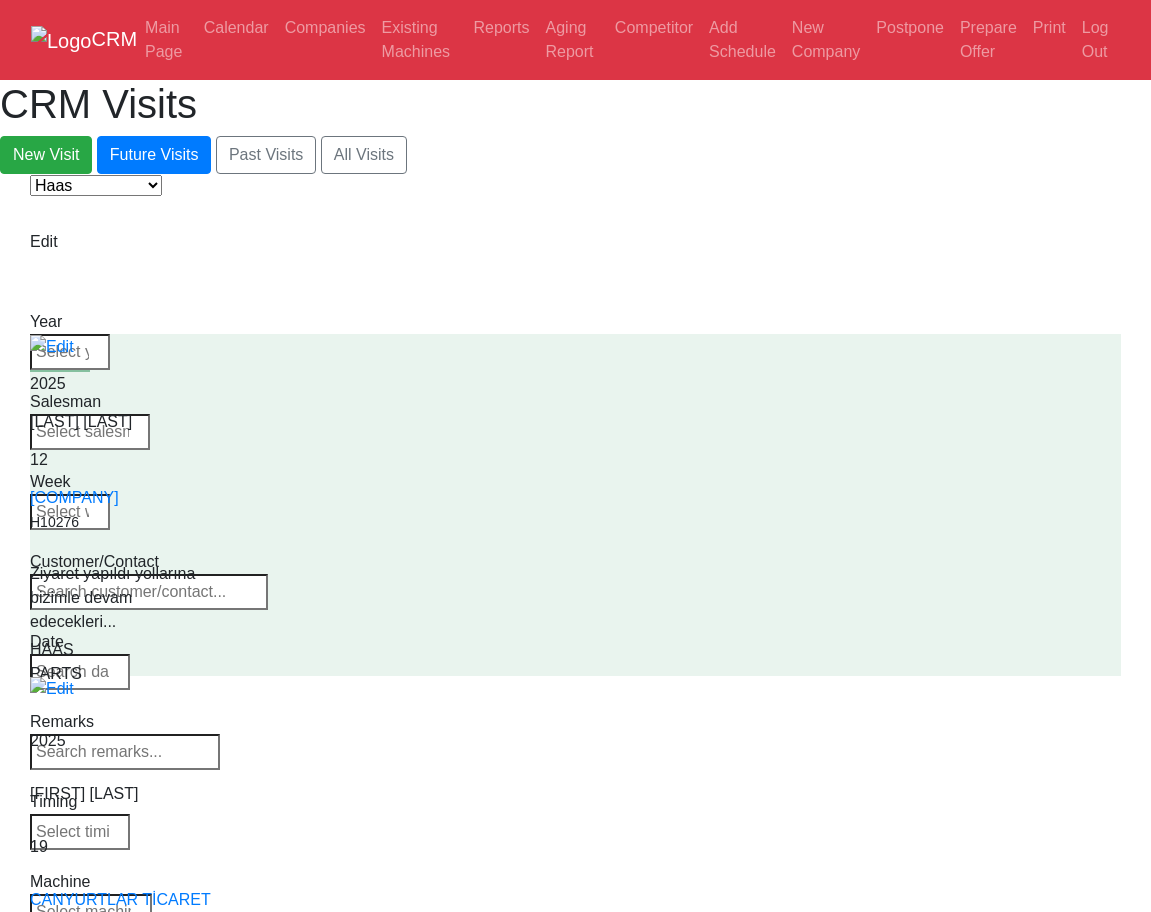 click on "Select Machine
Haas
Canaca" at bounding box center (96, 185) 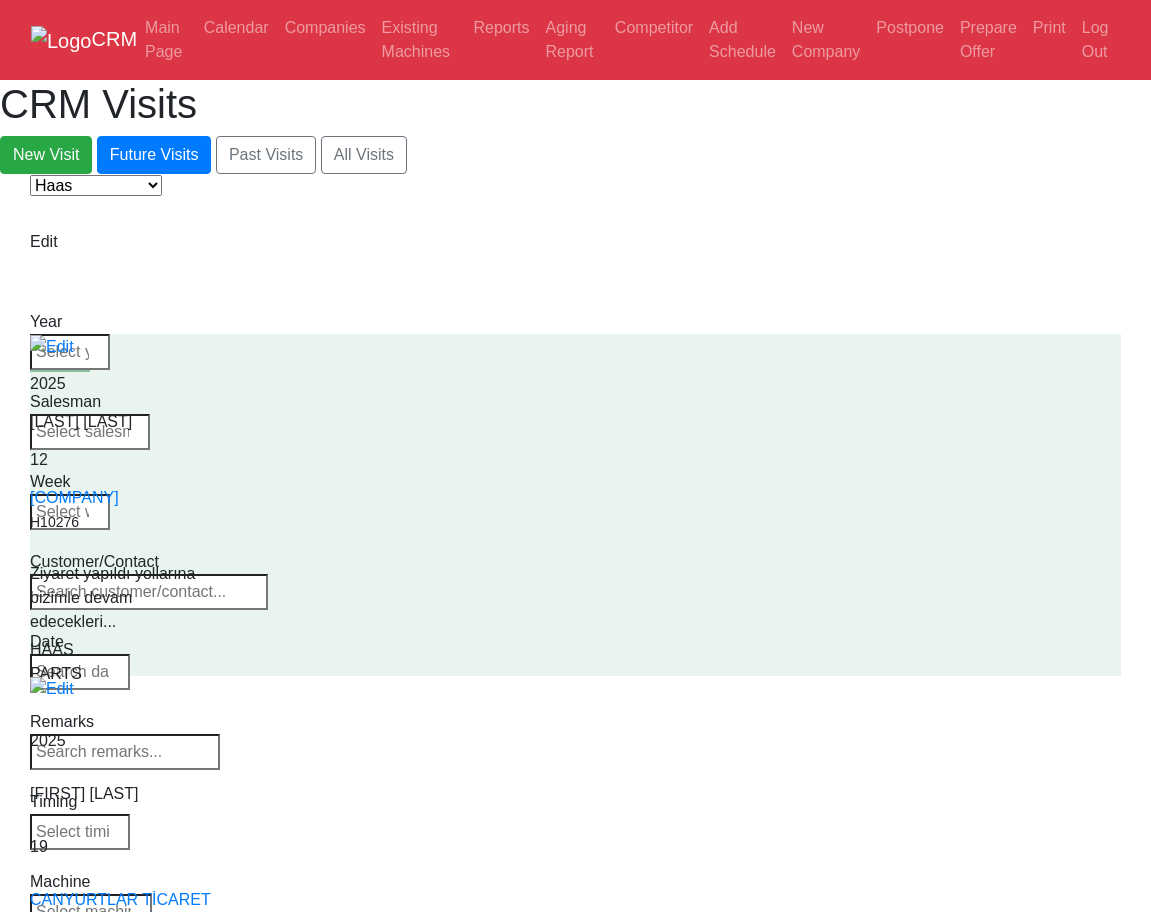 select on "canaca" 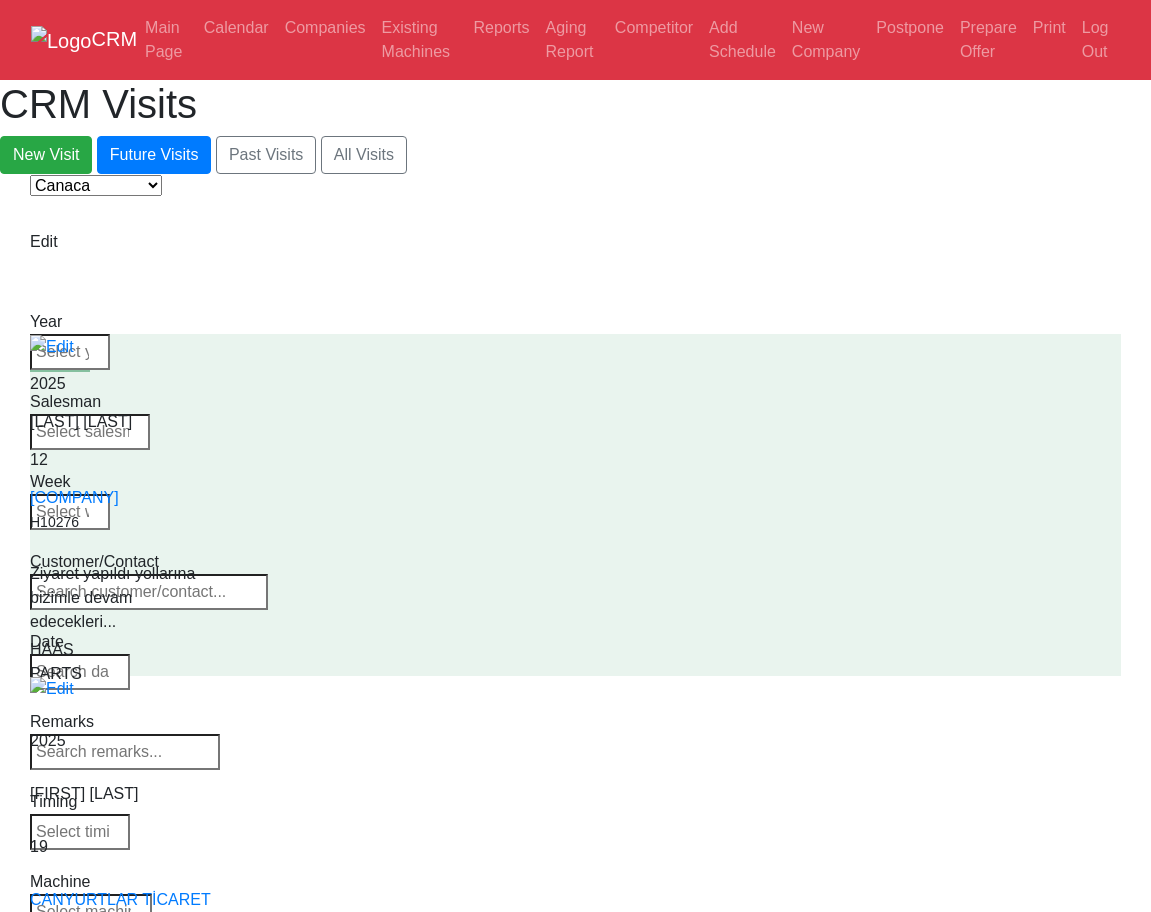 click on "Select Machine
Haas
Canaca" at bounding box center (96, 185) 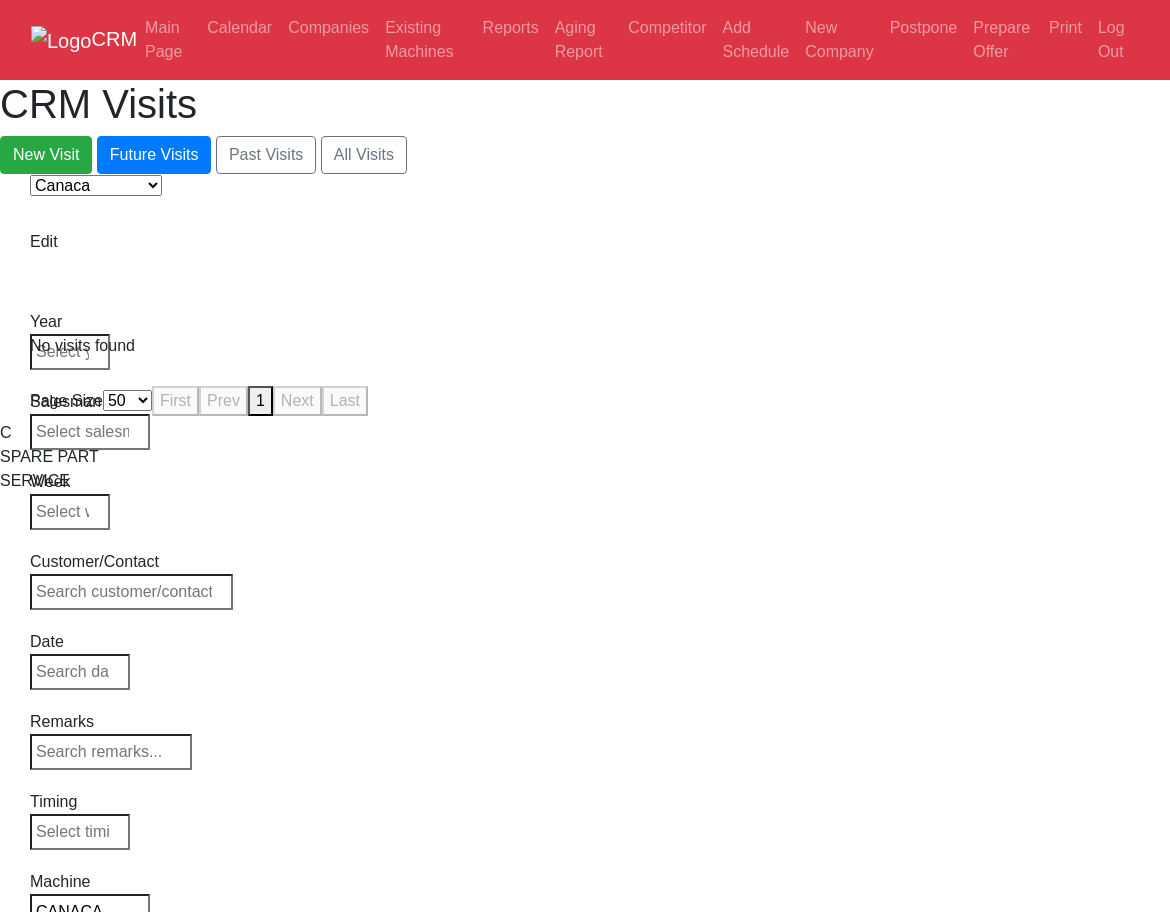 drag, startPoint x: 1072, startPoint y: 346, endPoint x: 1095, endPoint y: 426, distance: 83.240616 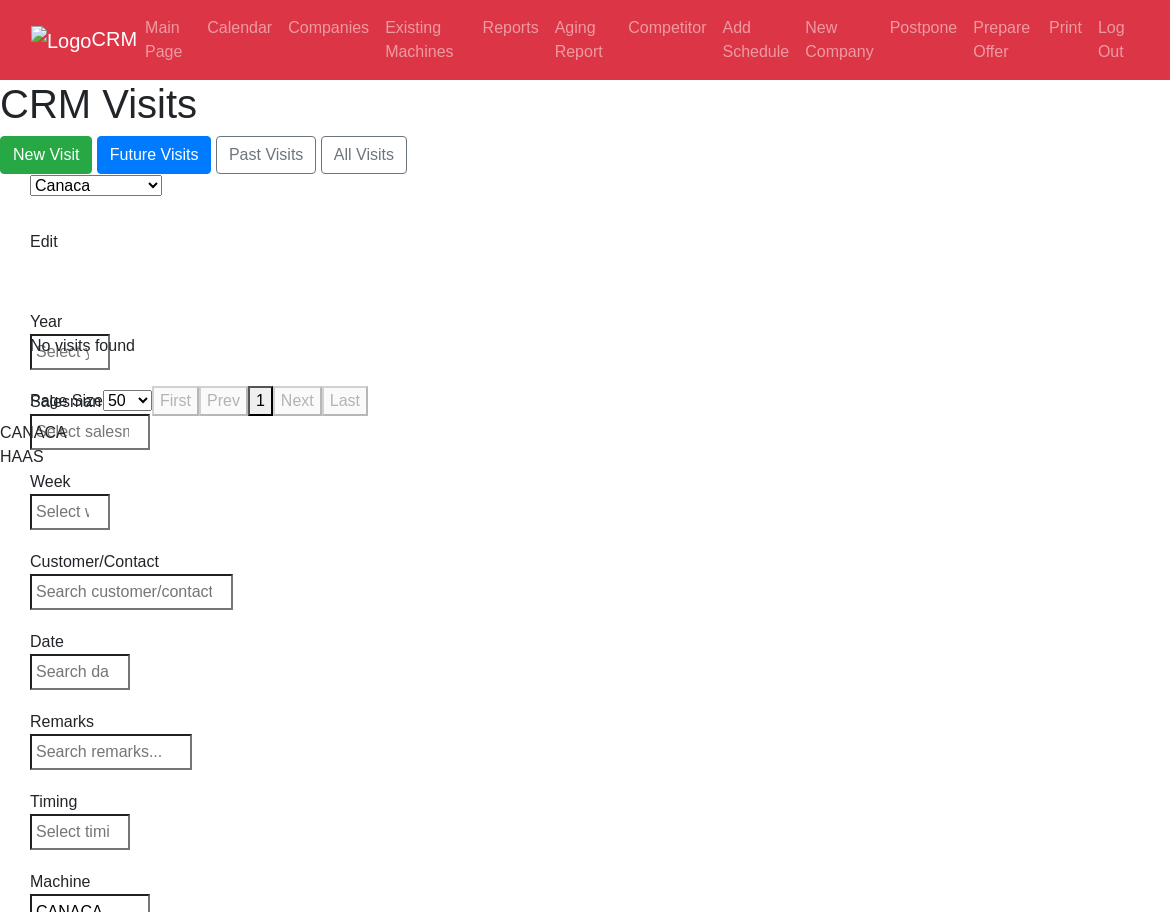 click on "CANACA" at bounding box center (90, 912) 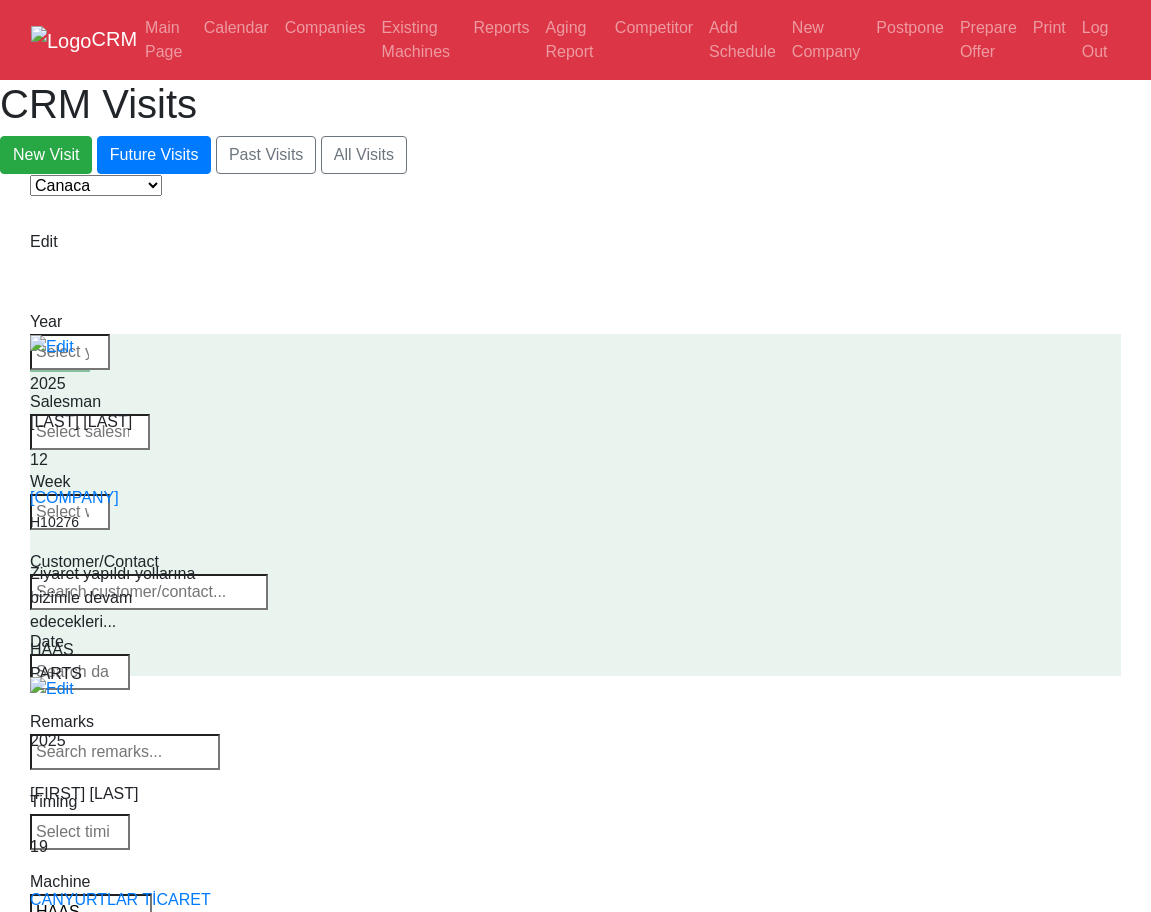 click on "HAAS" at bounding box center [91, 912] 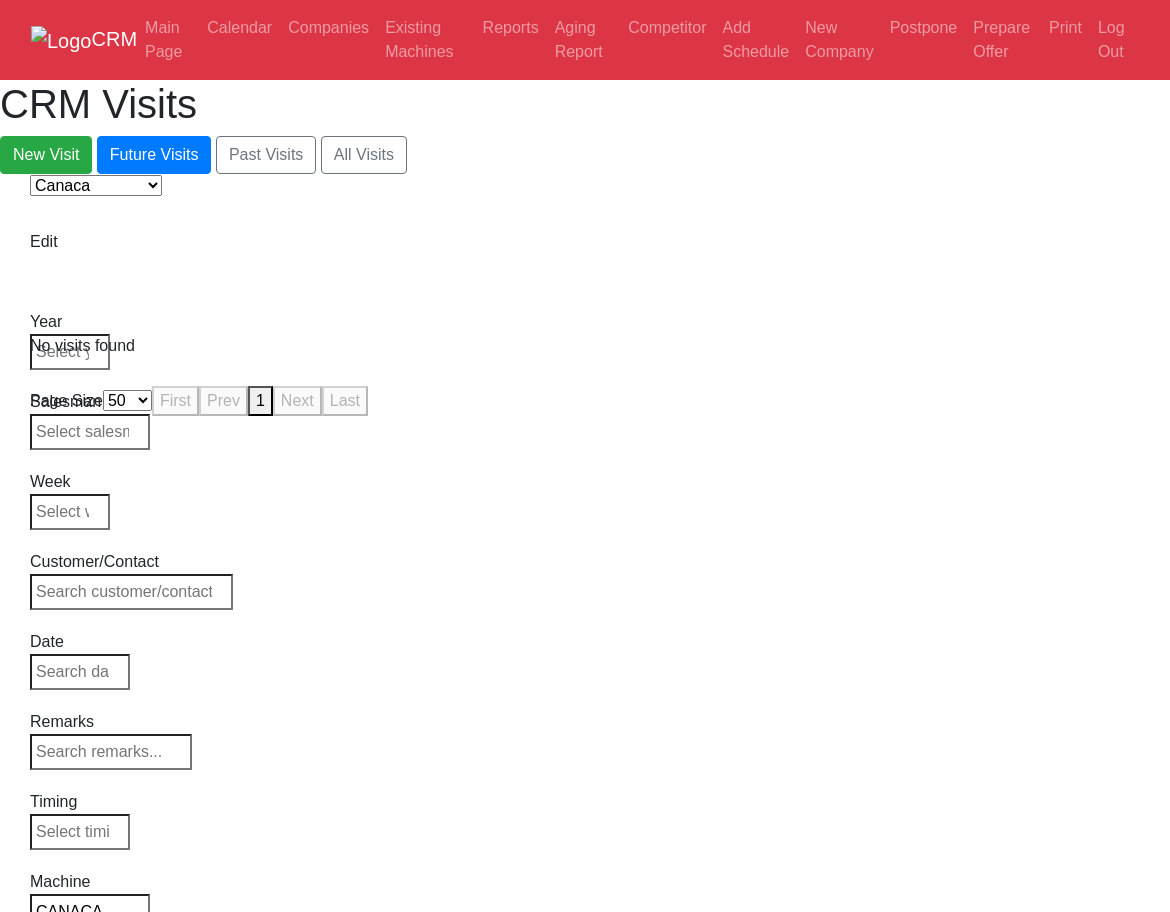 click on "Select Machine
Haas
Canaca" at bounding box center (96, 185) 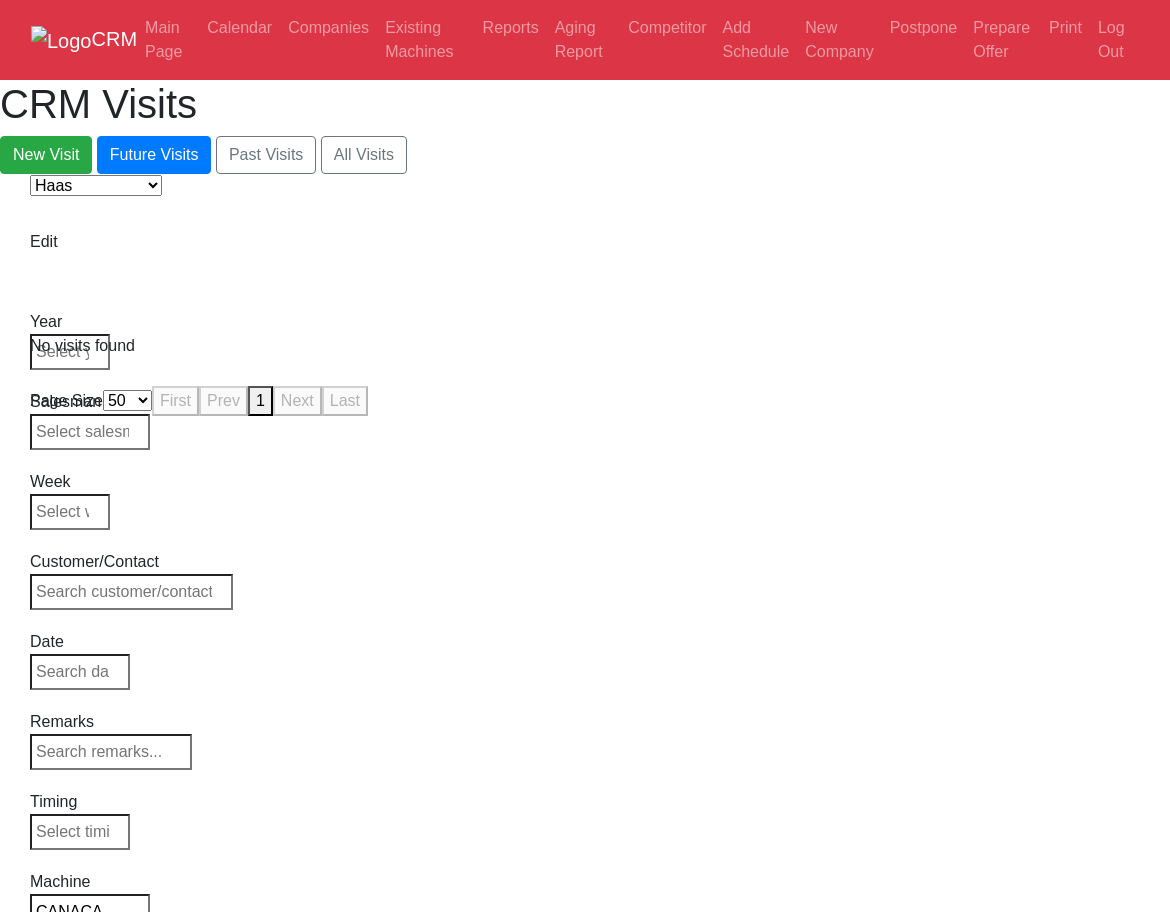 click on "Select Machine
Haas
Canaca" at bounding box center (96, 185) 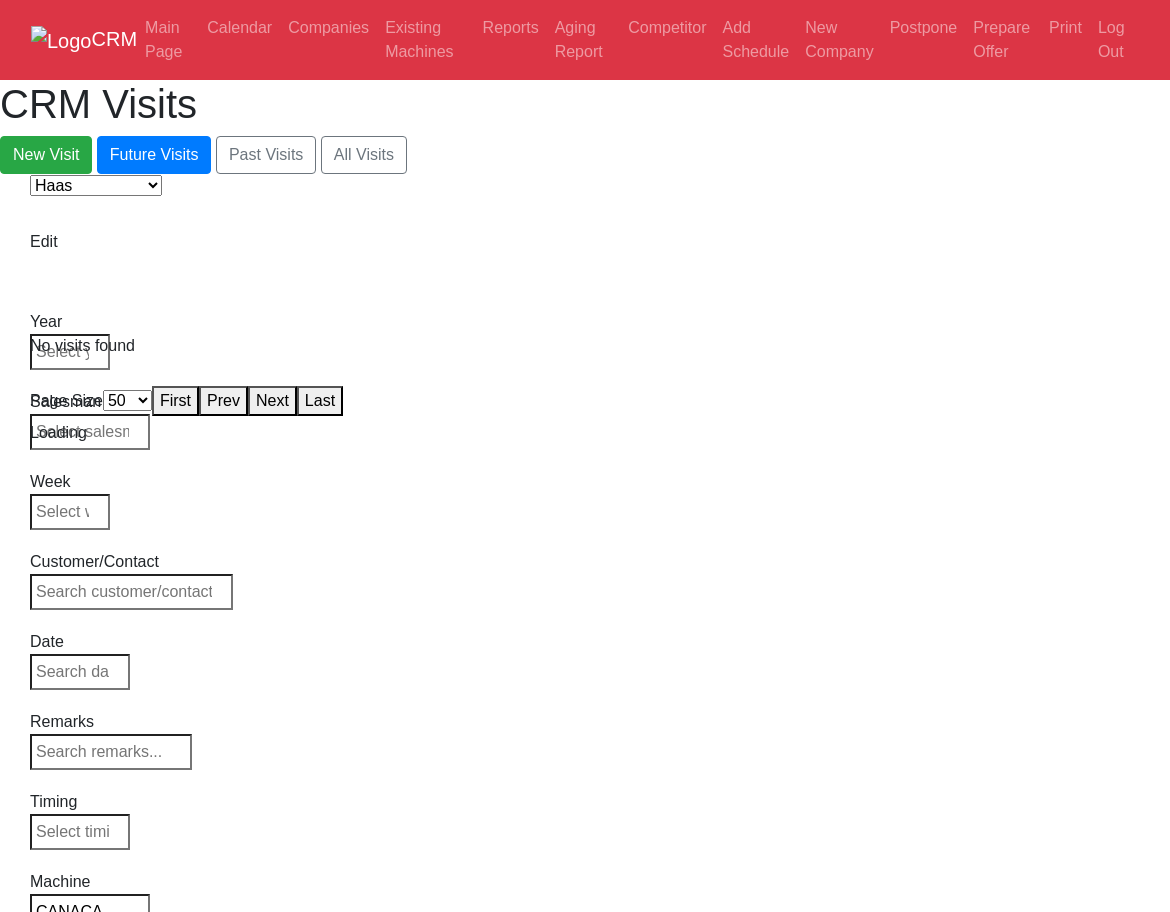 select on "haas" 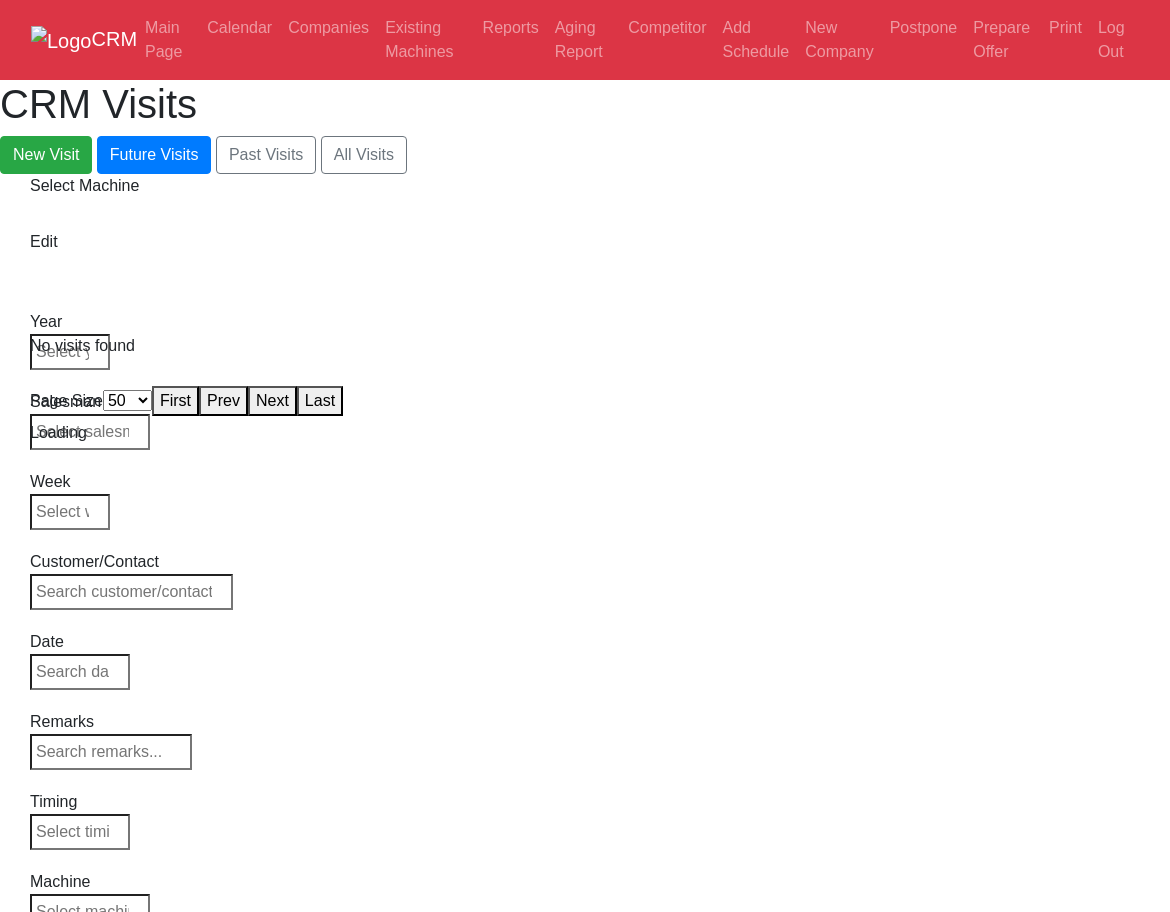 select on "50" 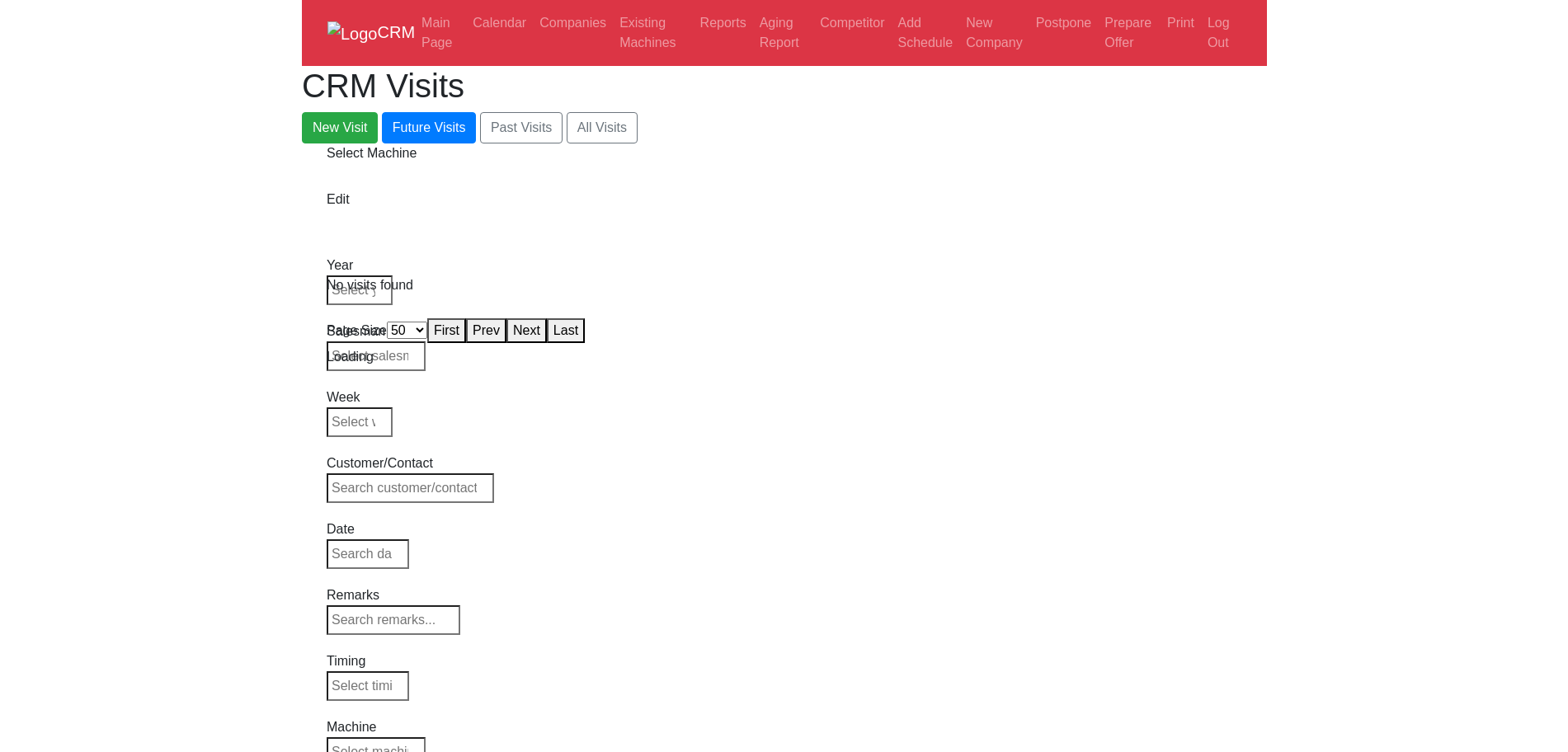 scroll, scrollTop: 0, scrollLeft: 0, axis: both 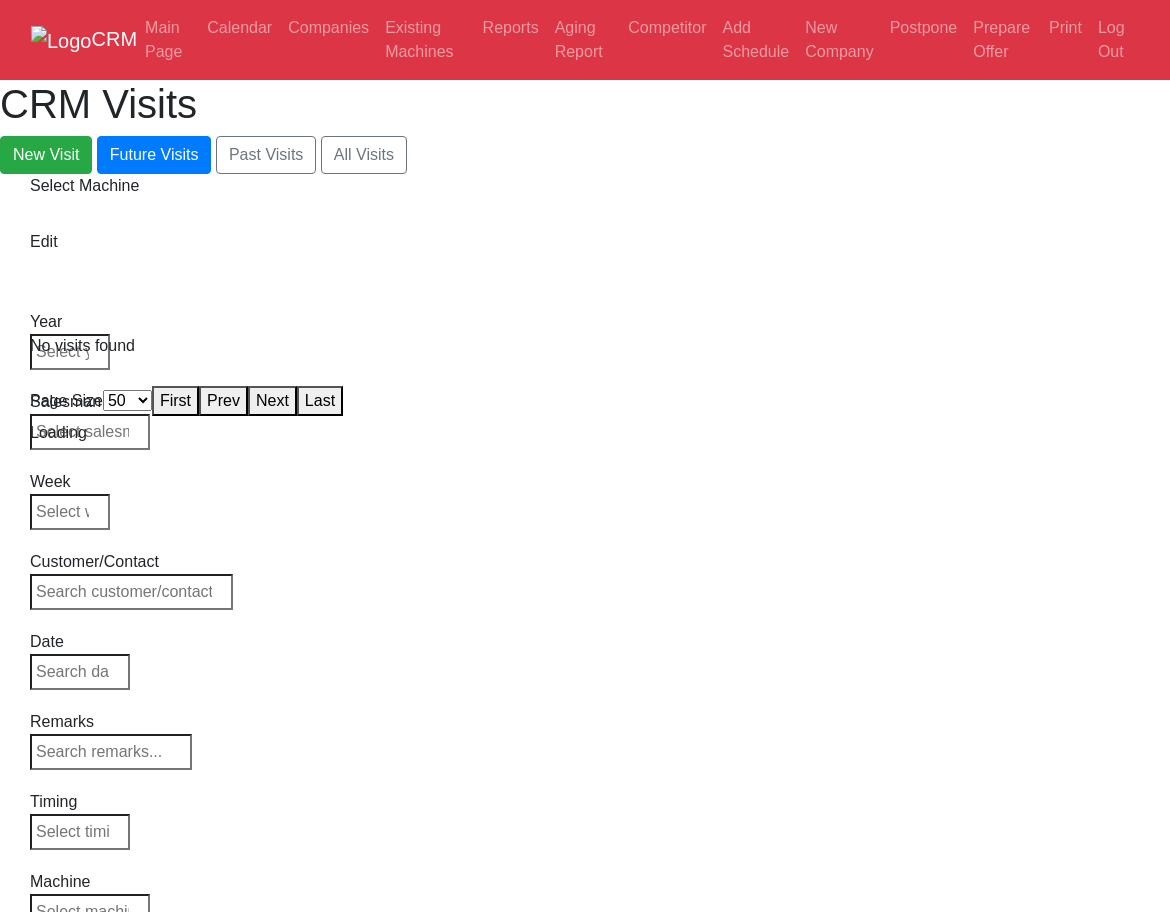 click on "Select Machine" at bounding box center [585, 186] 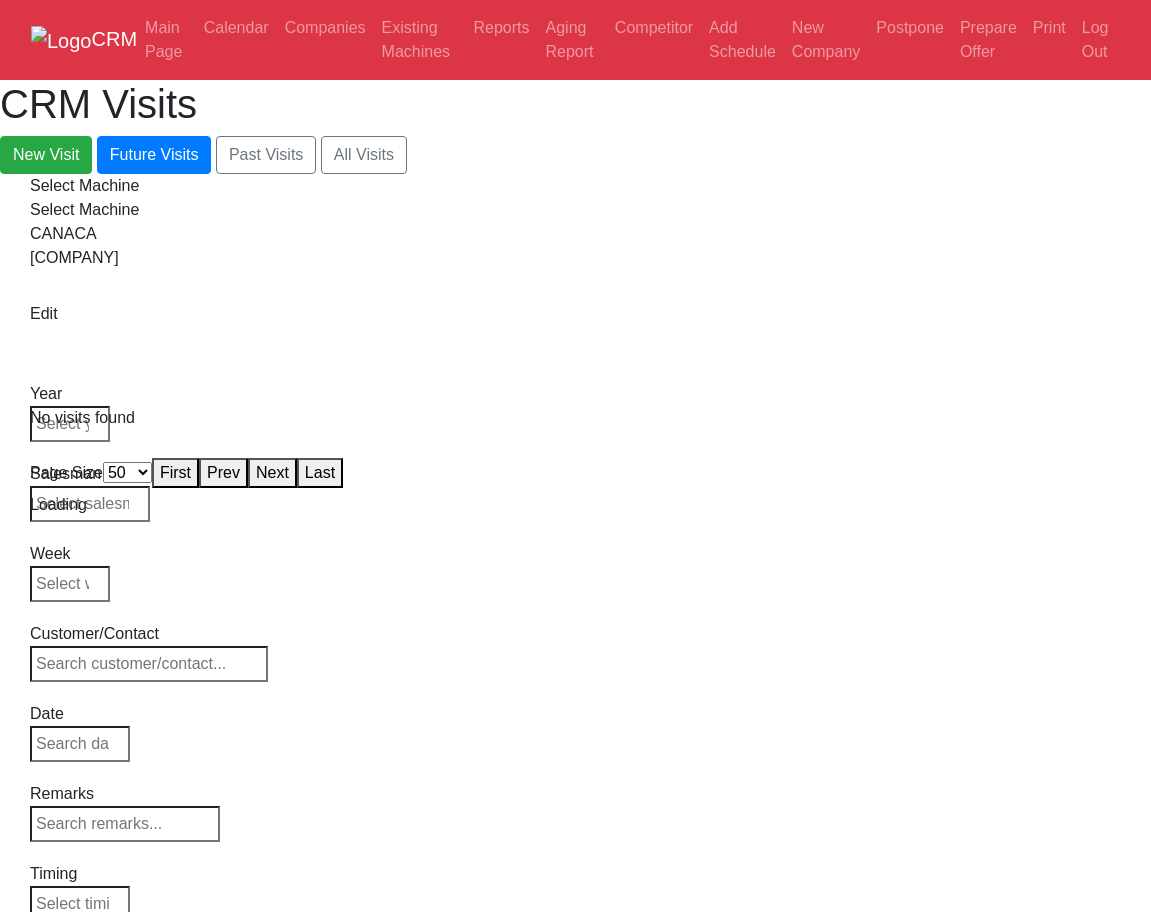 click on "Select Machine" at bounding box center [575, 186] 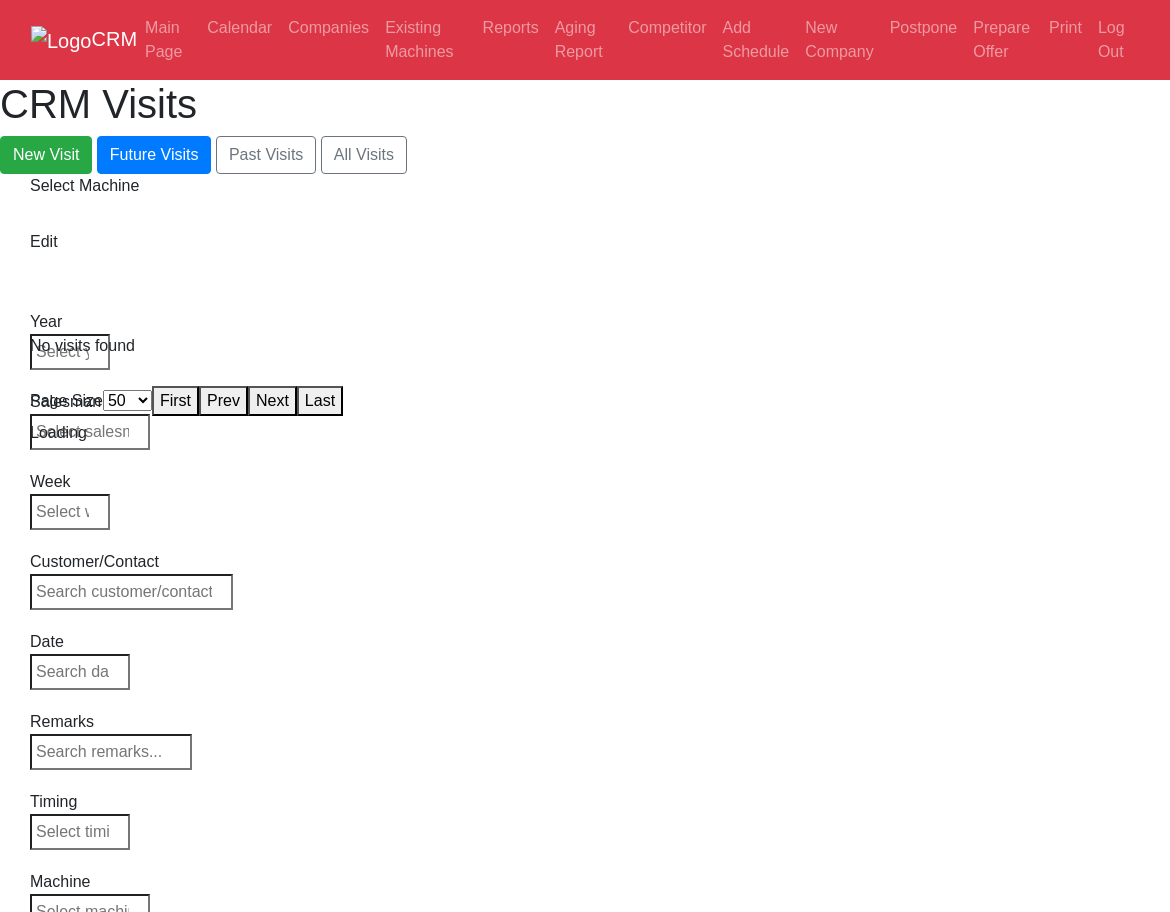 click on "Select Machine" at bounding box center (585, 186) 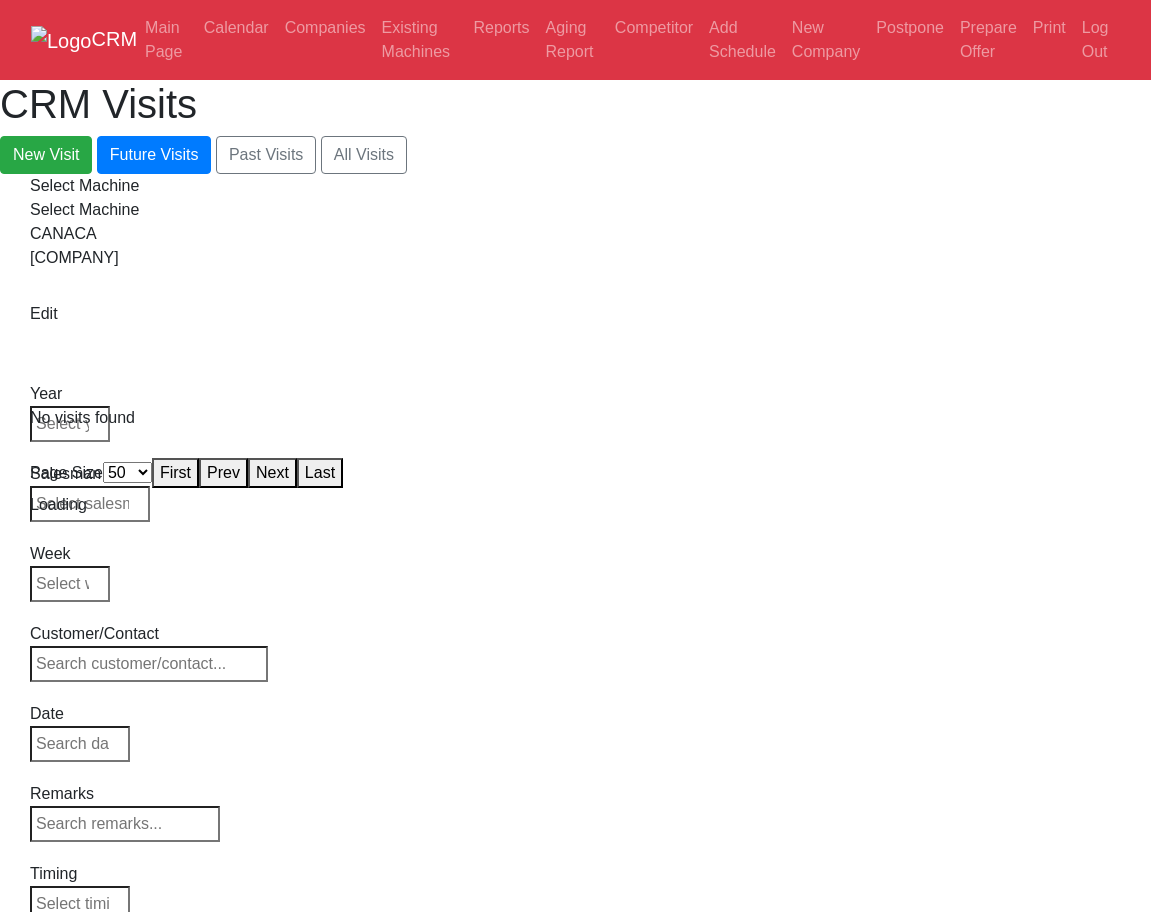 click on "Select Machine" at bounding box center (575, 186) 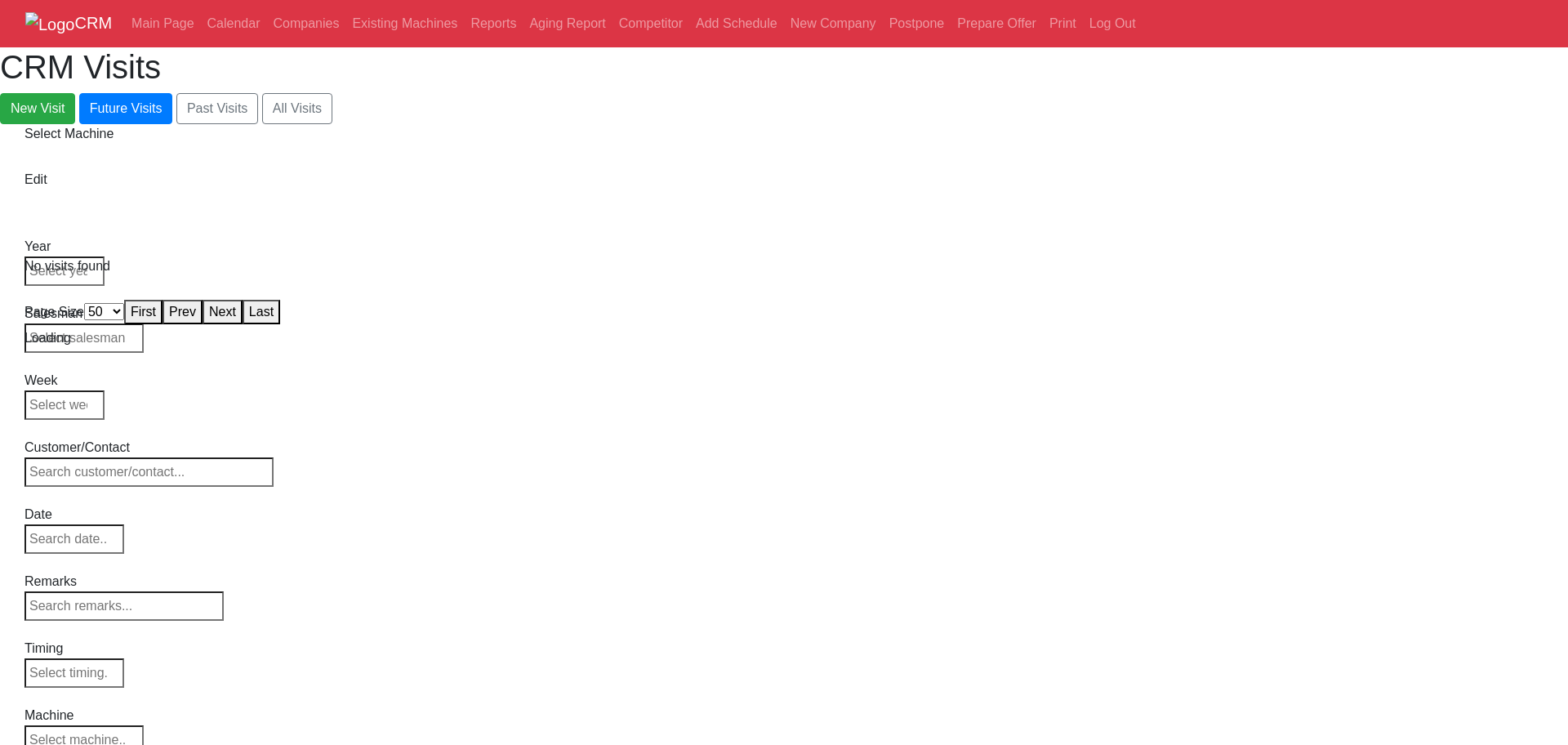 click on "Select Machine" at bounding box center [784, 134] 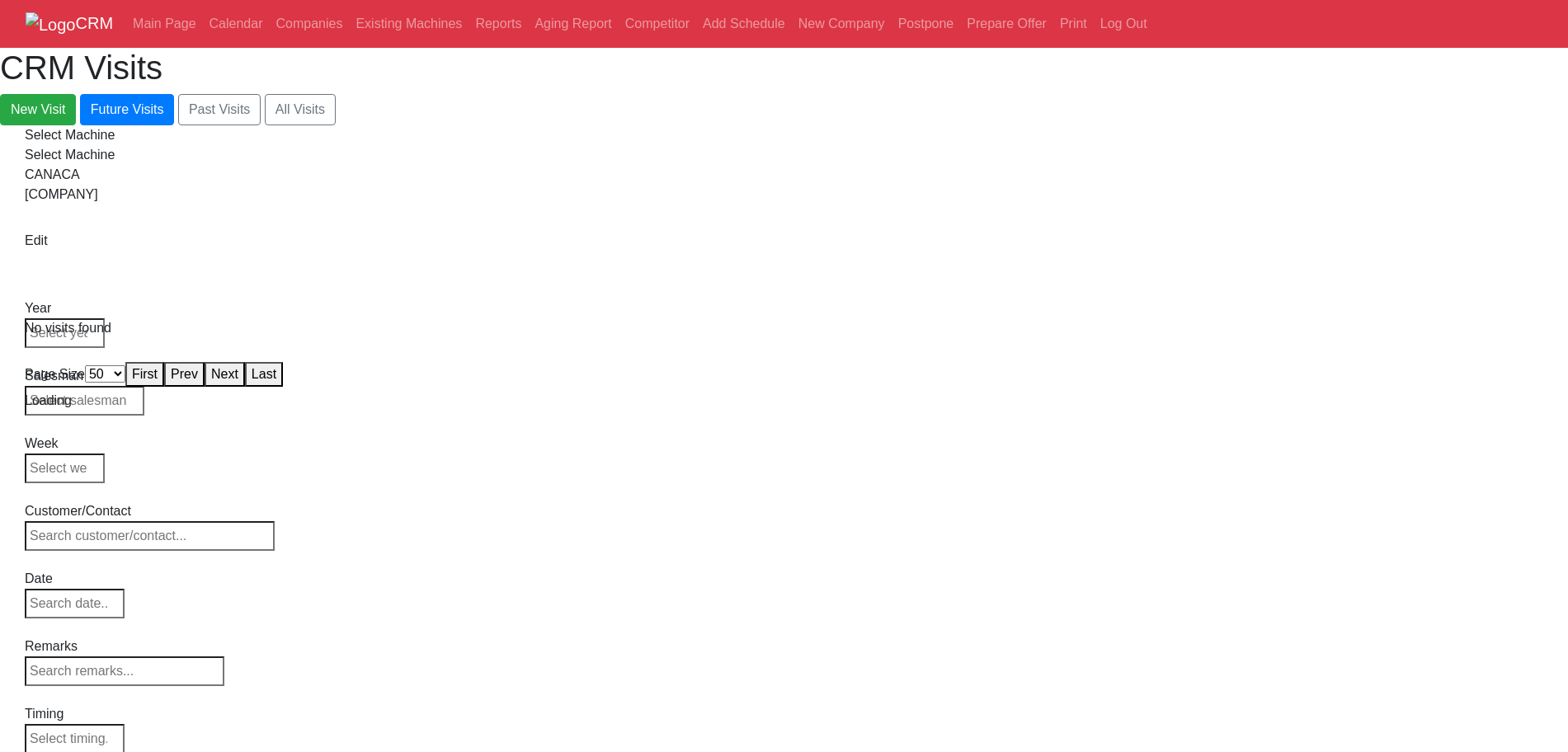 click on "Select Machine" at bounding box center [784, 135] 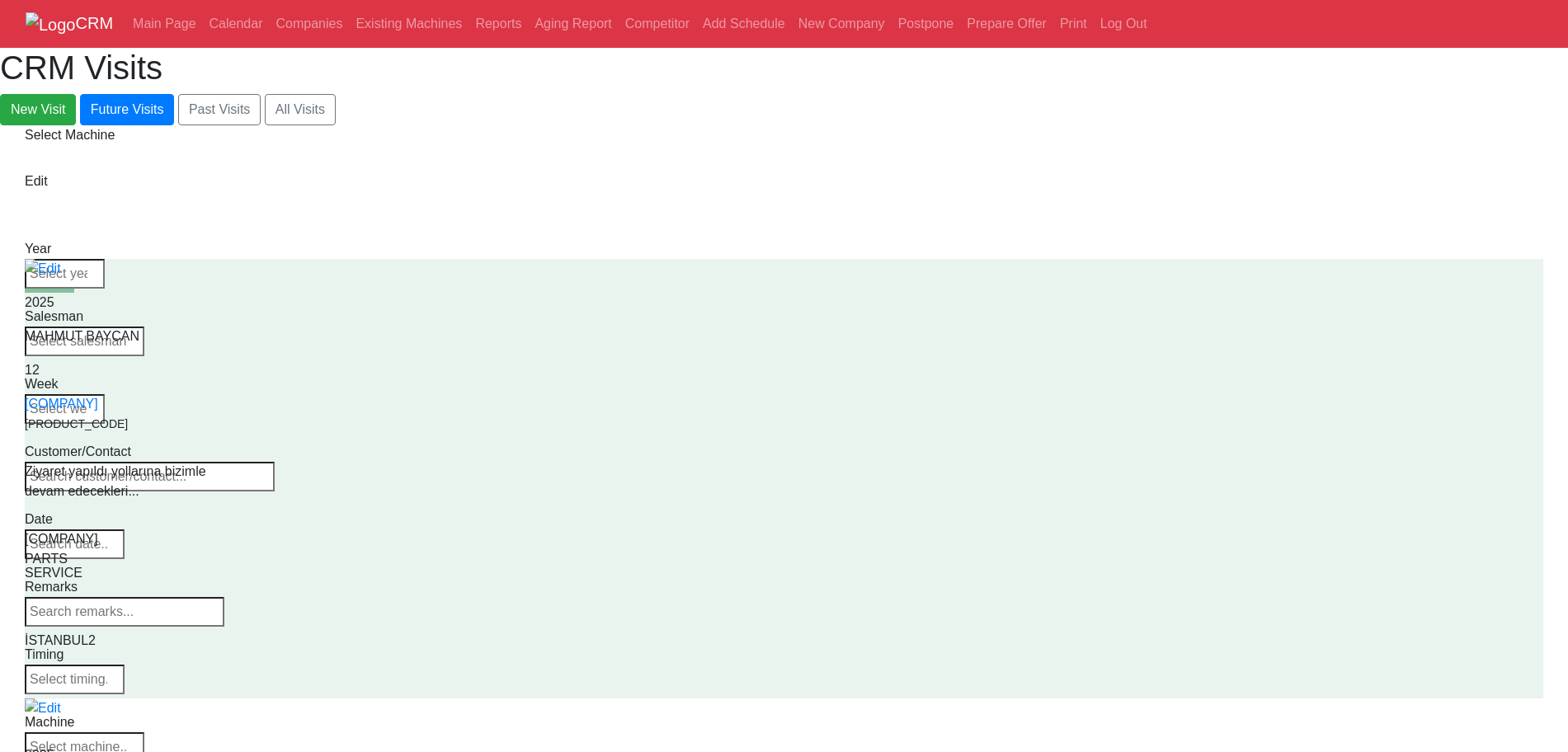 click at bounding box center (84, 747) 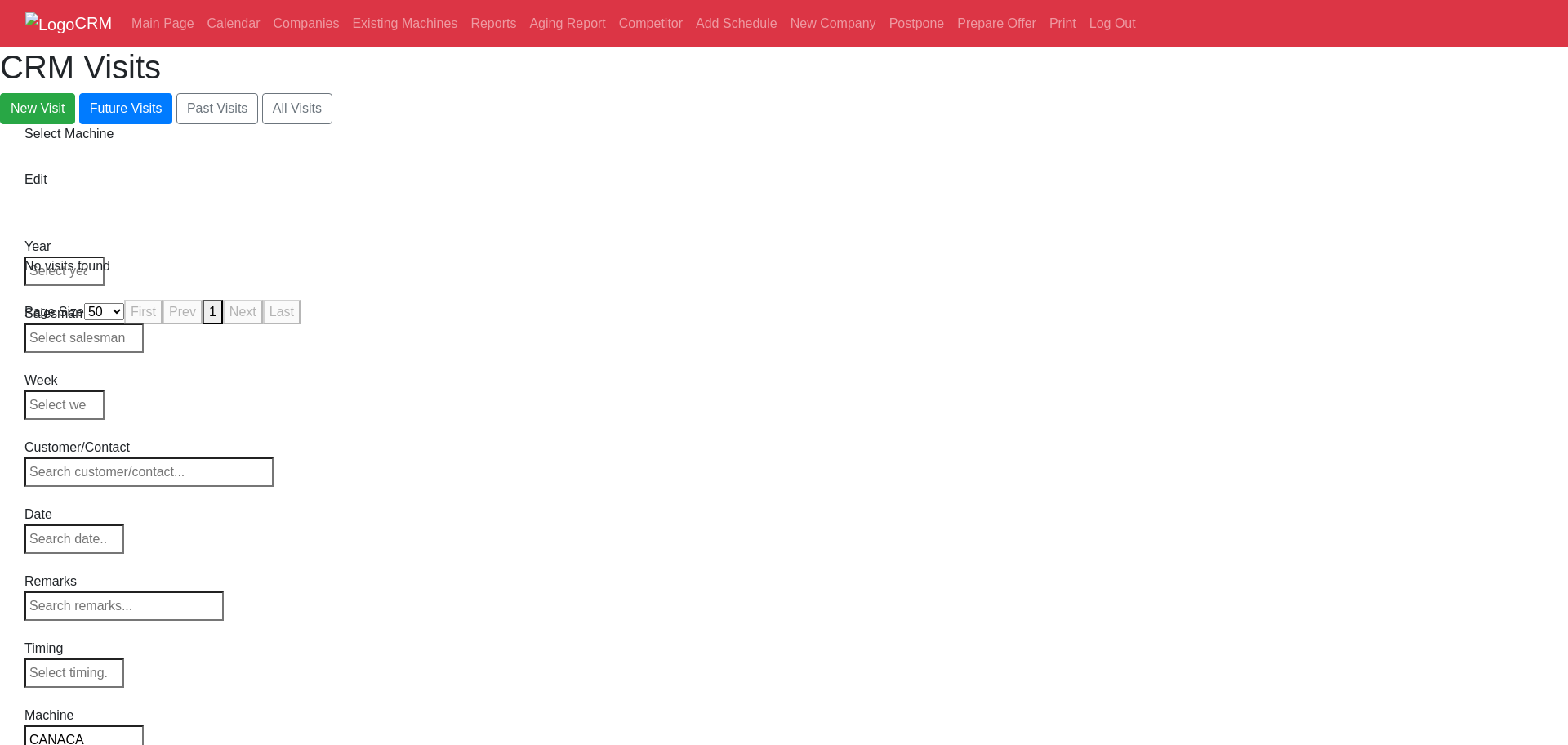 click on "CANACA" at bounding box center [84, 740] 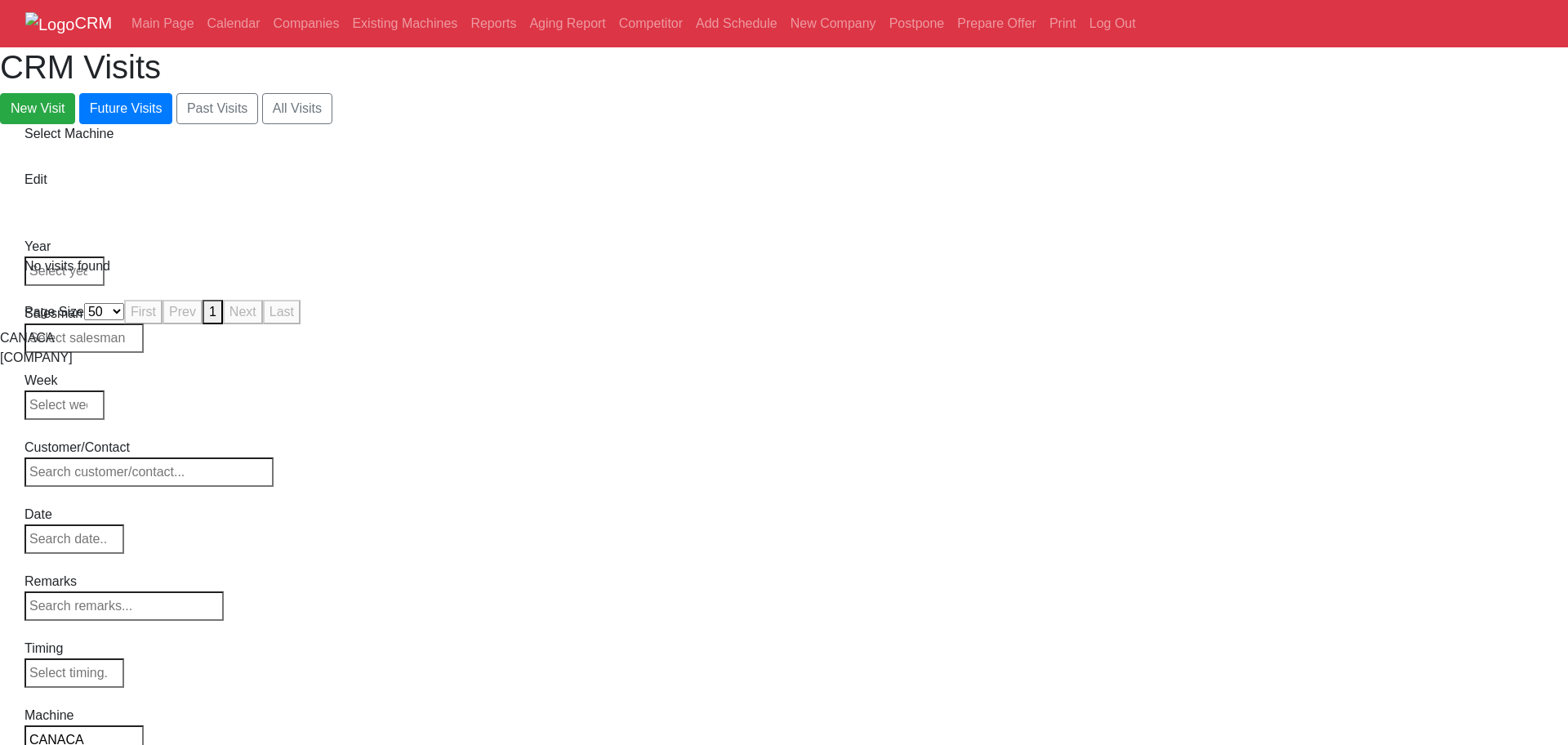 click on "HAAS" at bounding box center [784, 358] 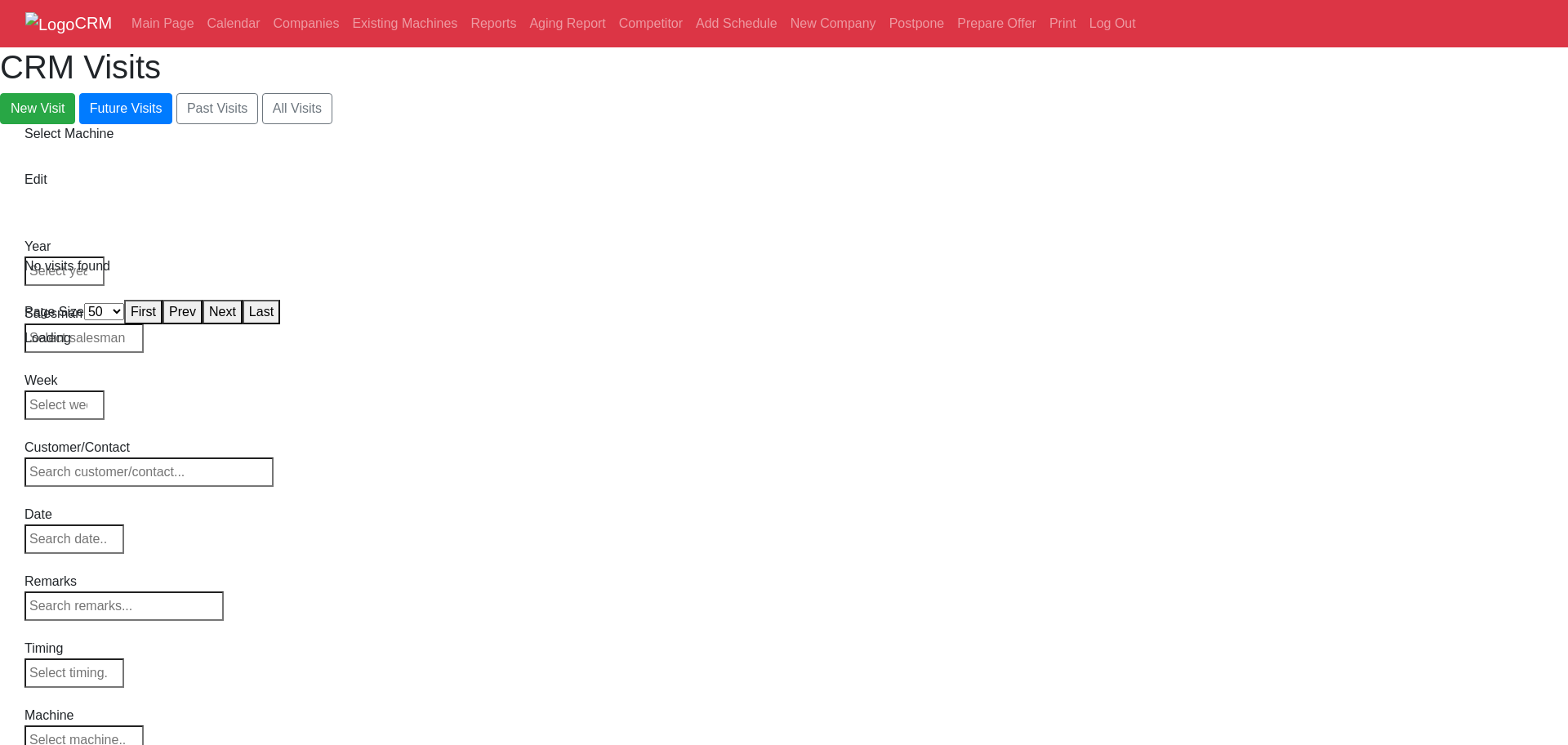 select on "50" 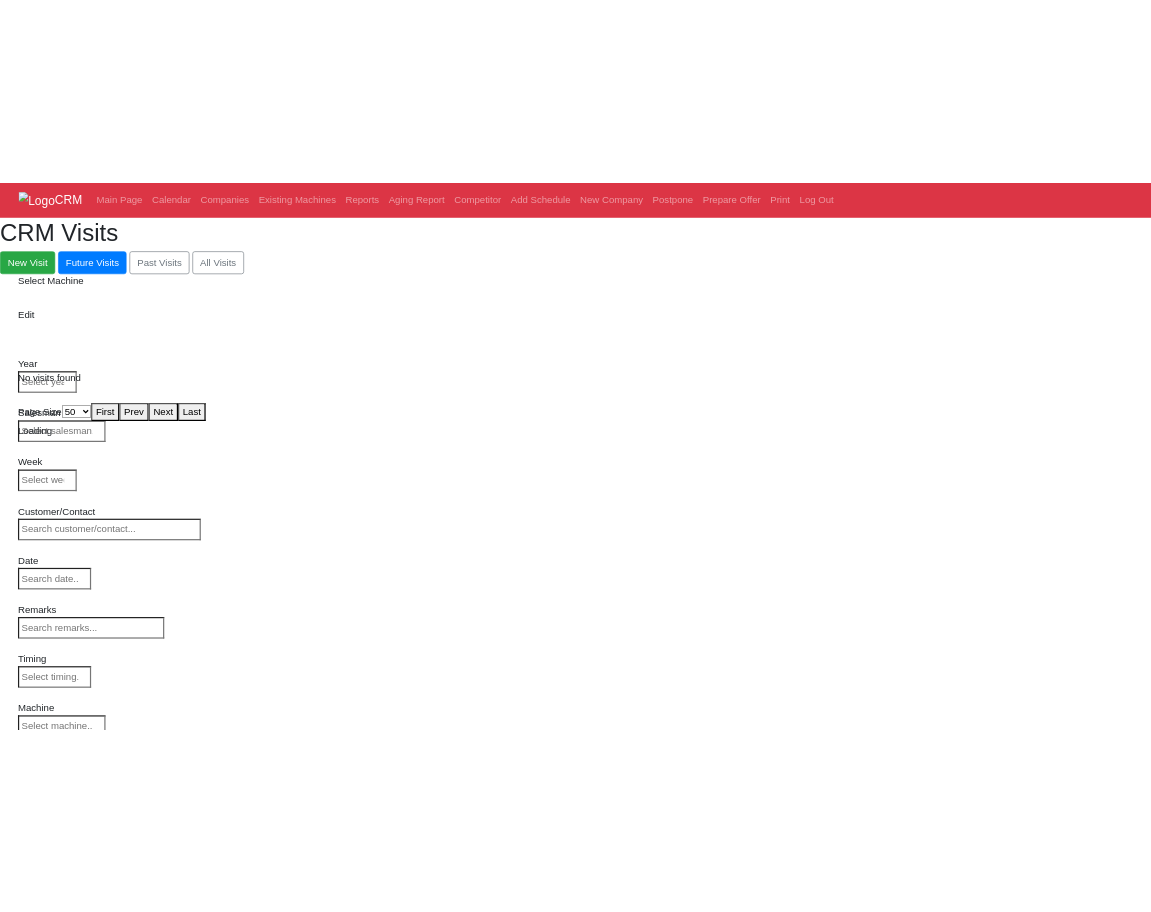 scroll, scrollTop: 0, scrollLeft: 0, axis: both 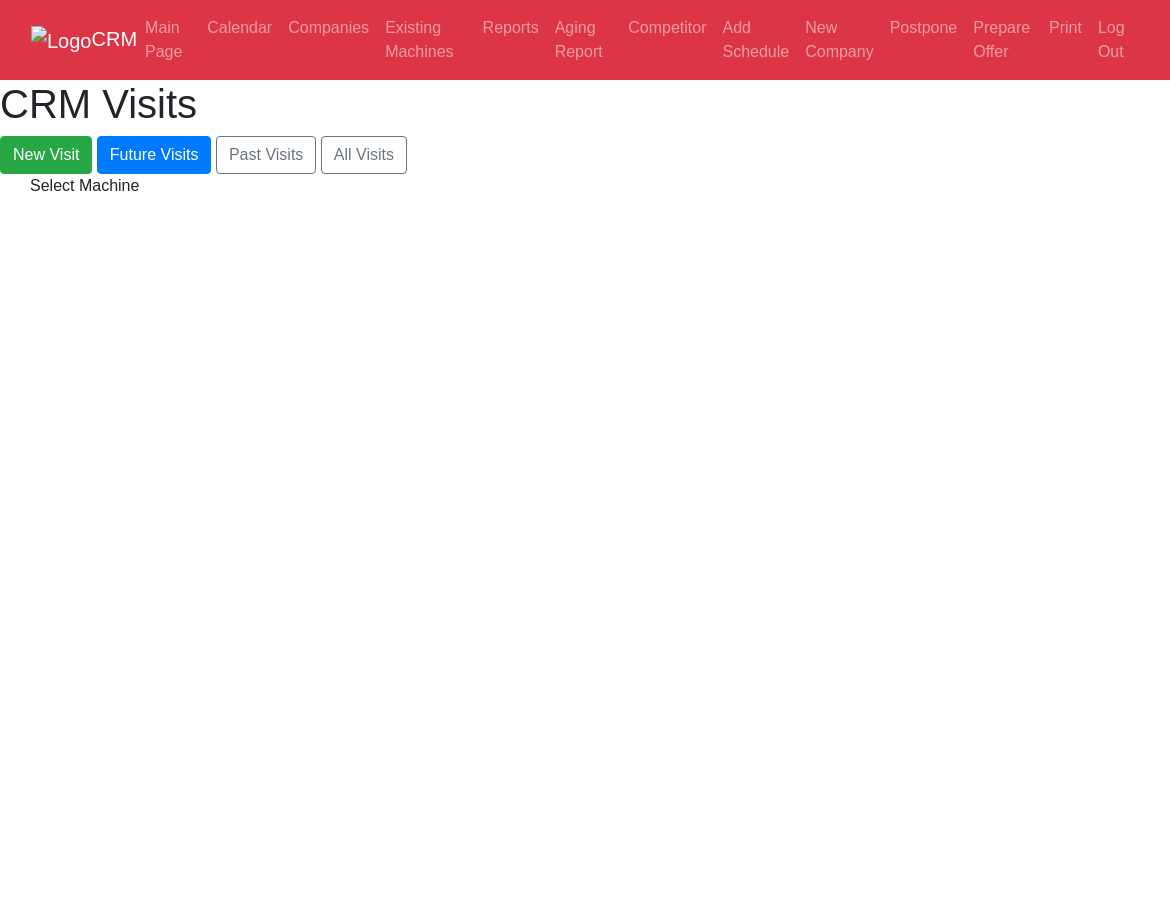 click on "Select Machine" at bounding box center (585, 186) 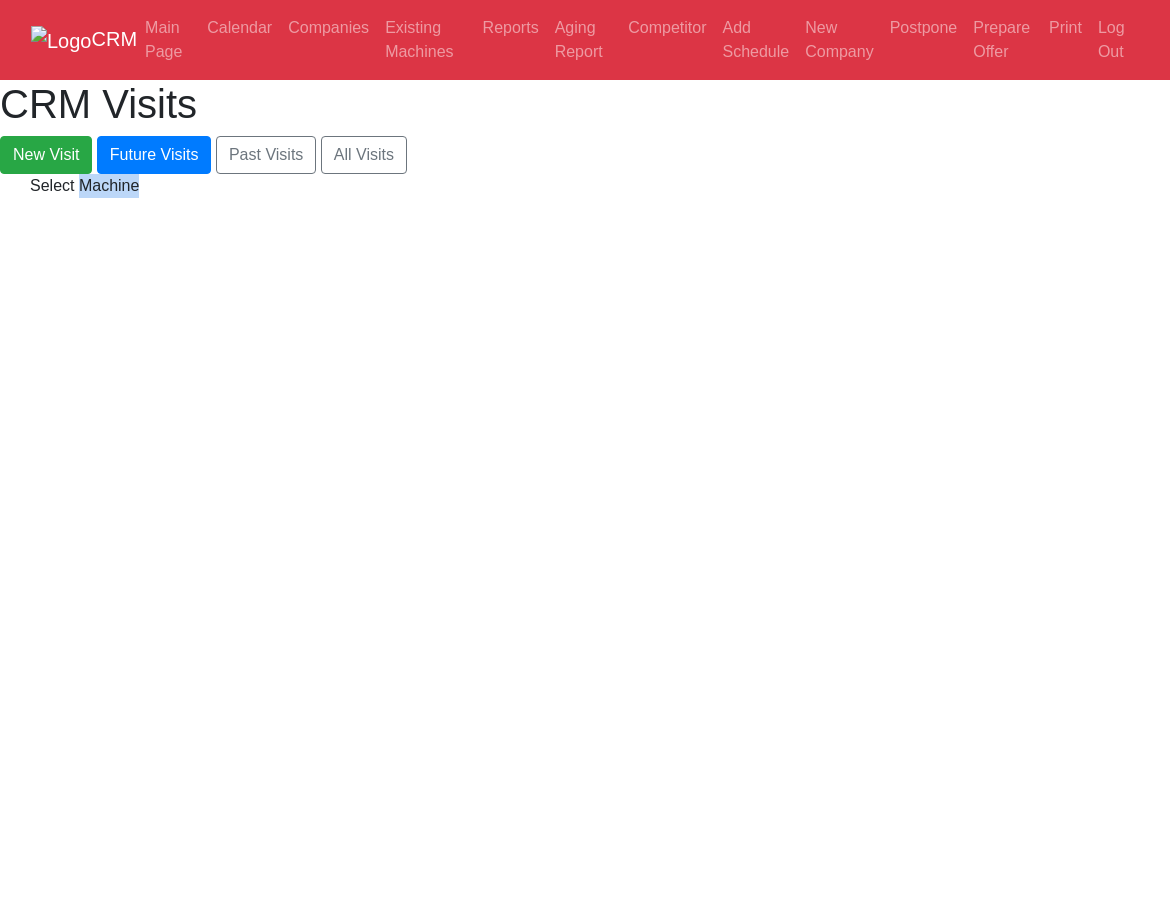 click on "Select Machine" at bounding box center (585, 186) 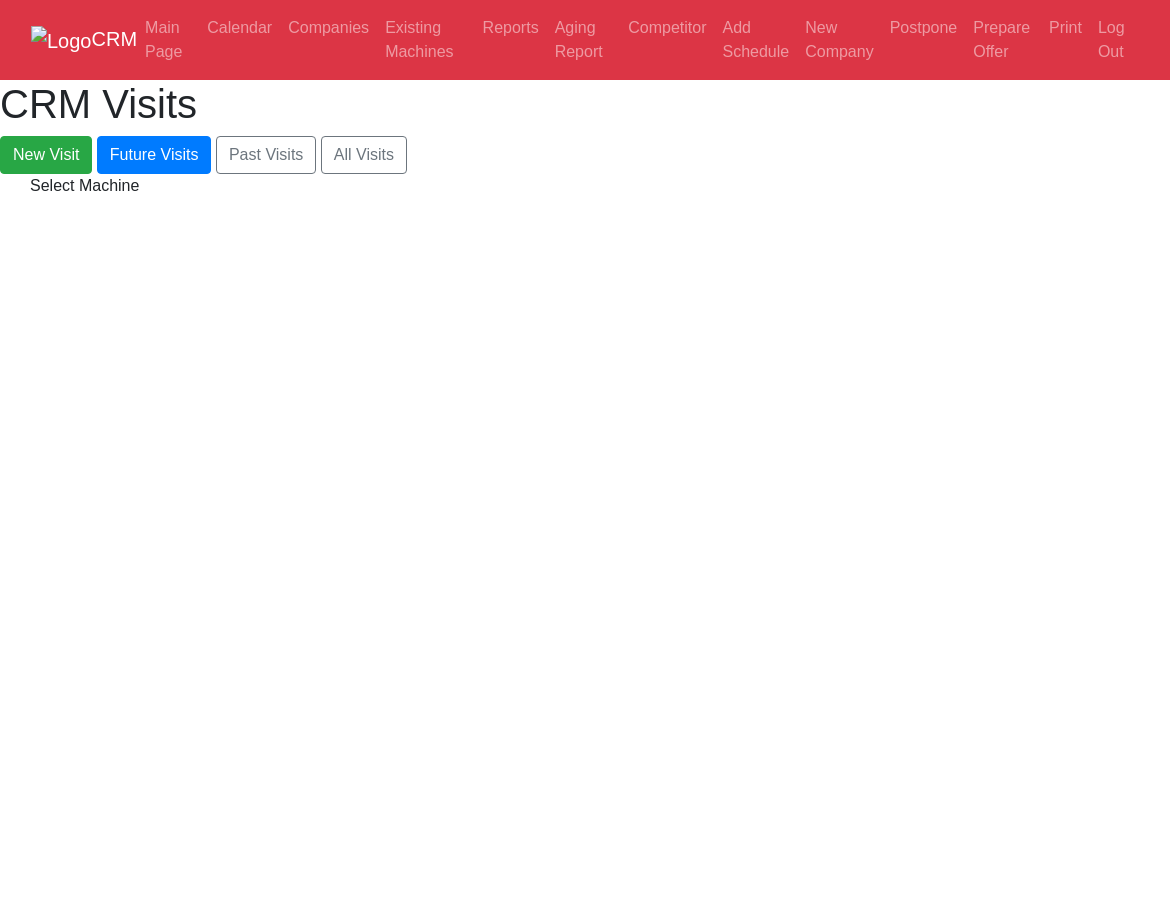 click on "Select Machine" at bounding box center [585, 186] 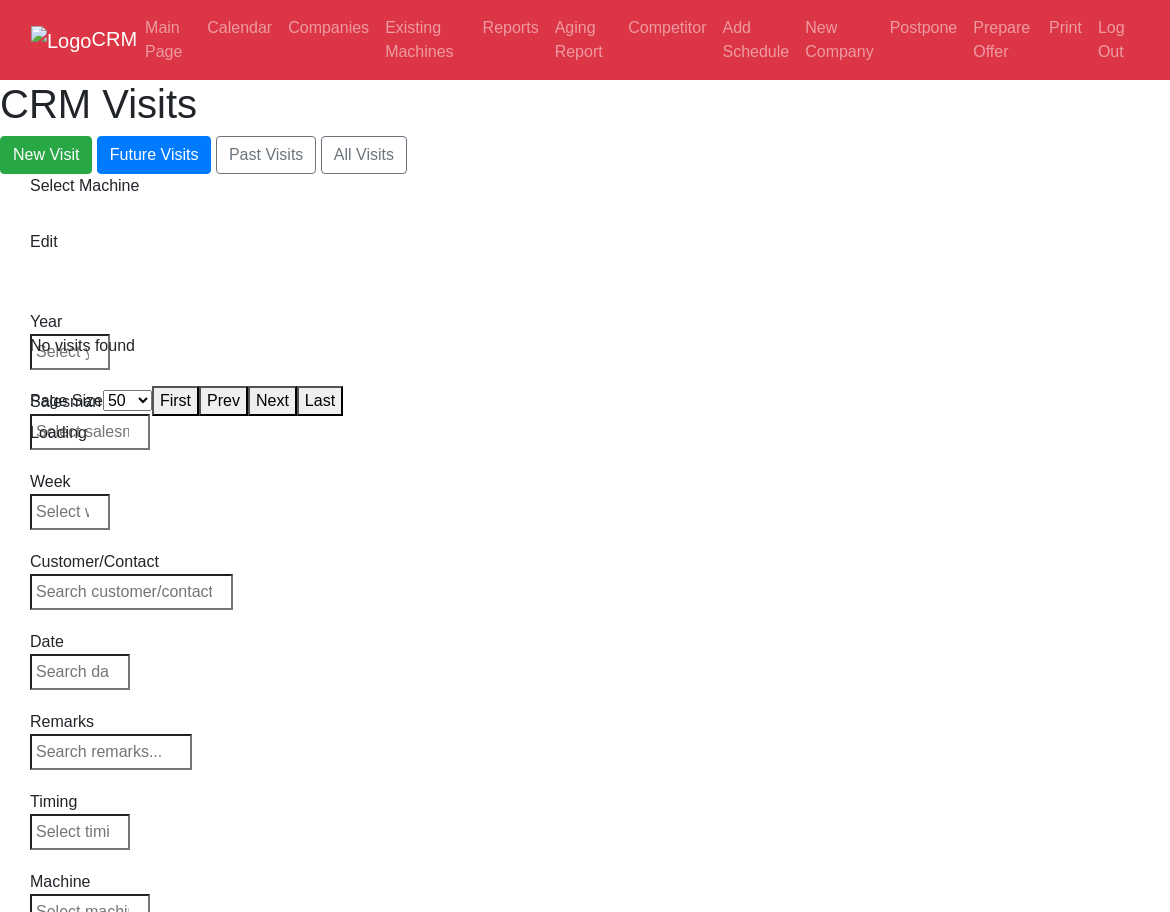select on "50" 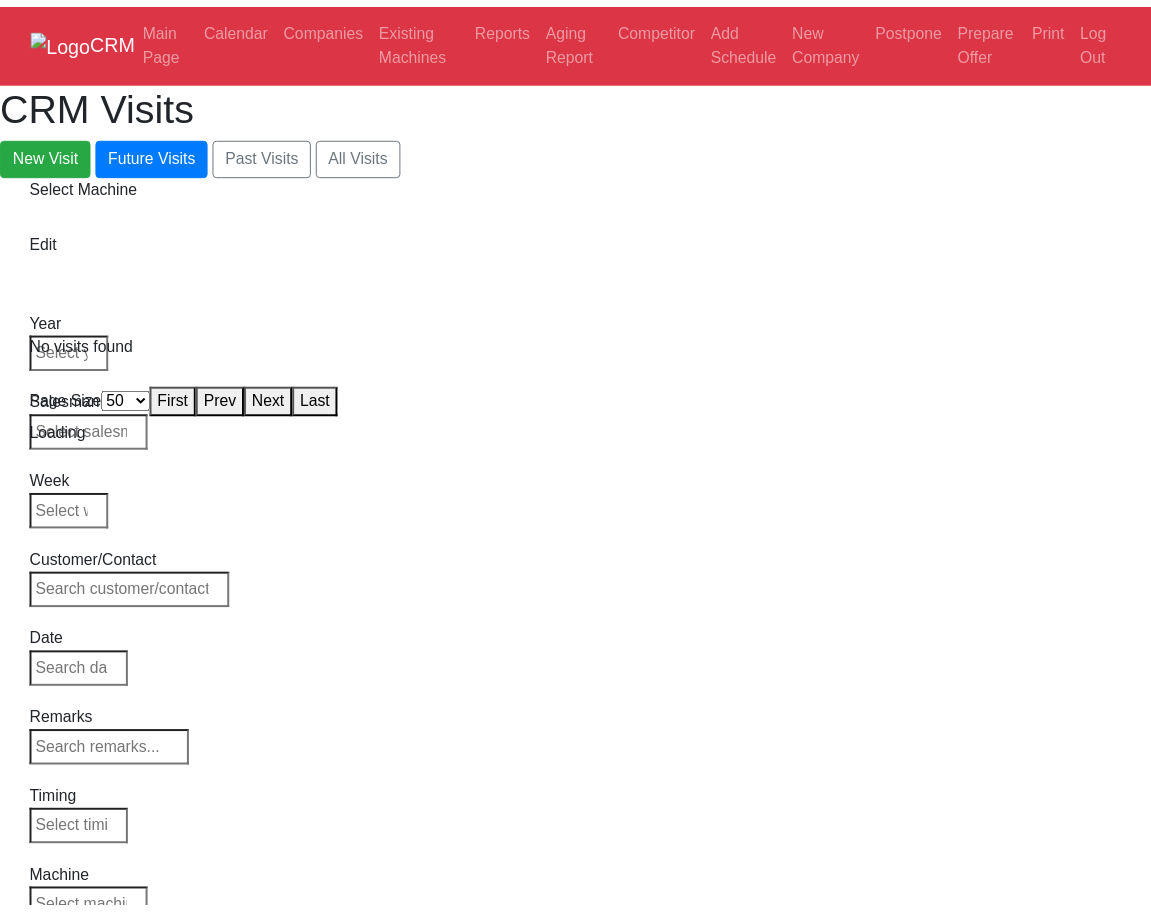 scroll, scrollTop: 0, scrollLeft: 0, axis: both 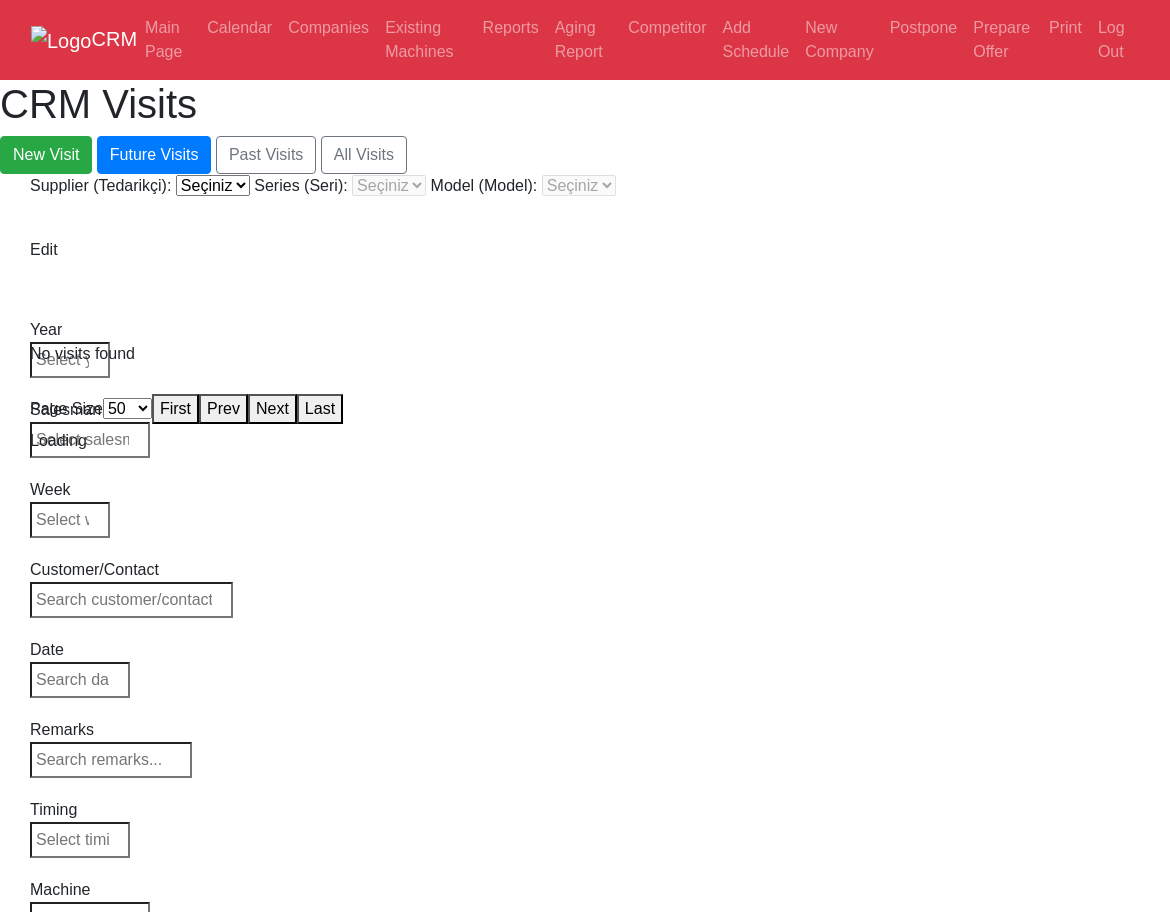 select on "50" 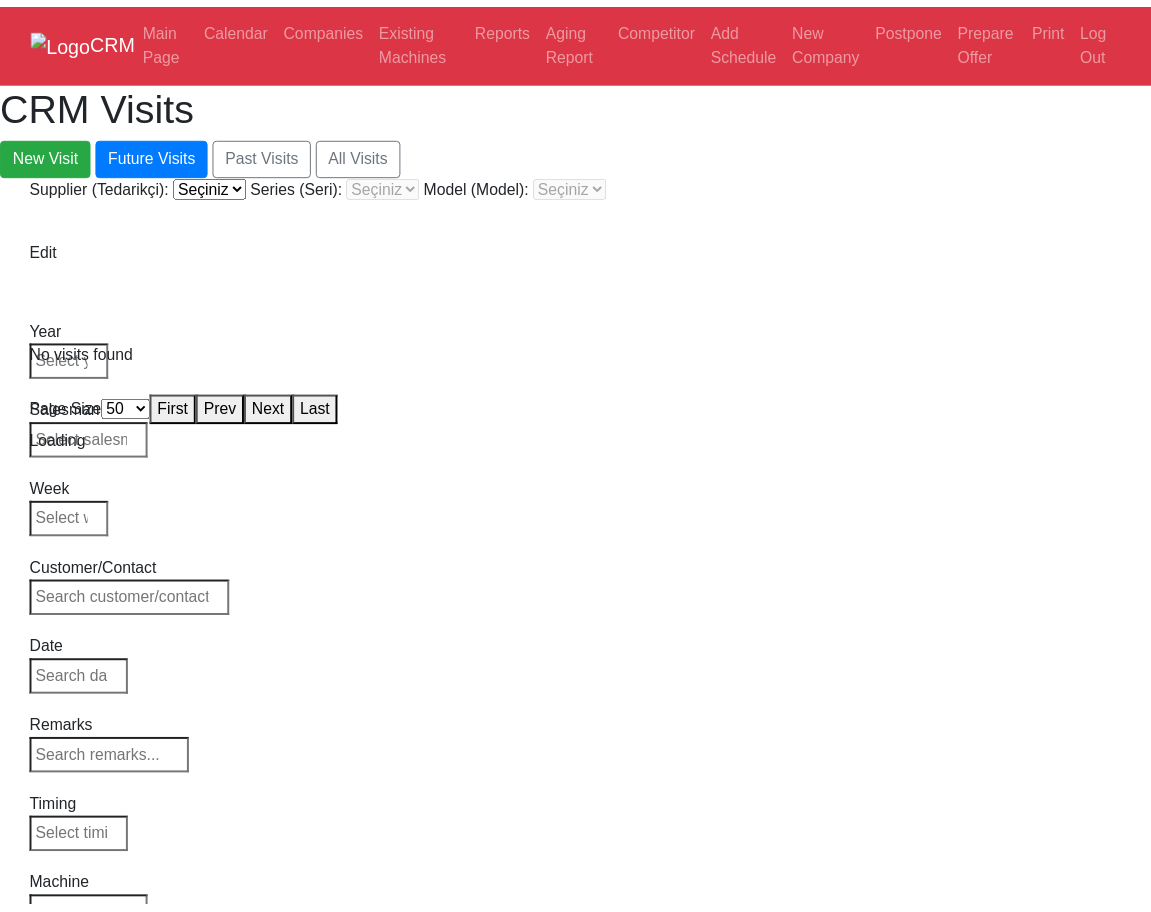 scroll, scrollTop: 0, scrollLeft: 0, axis: both 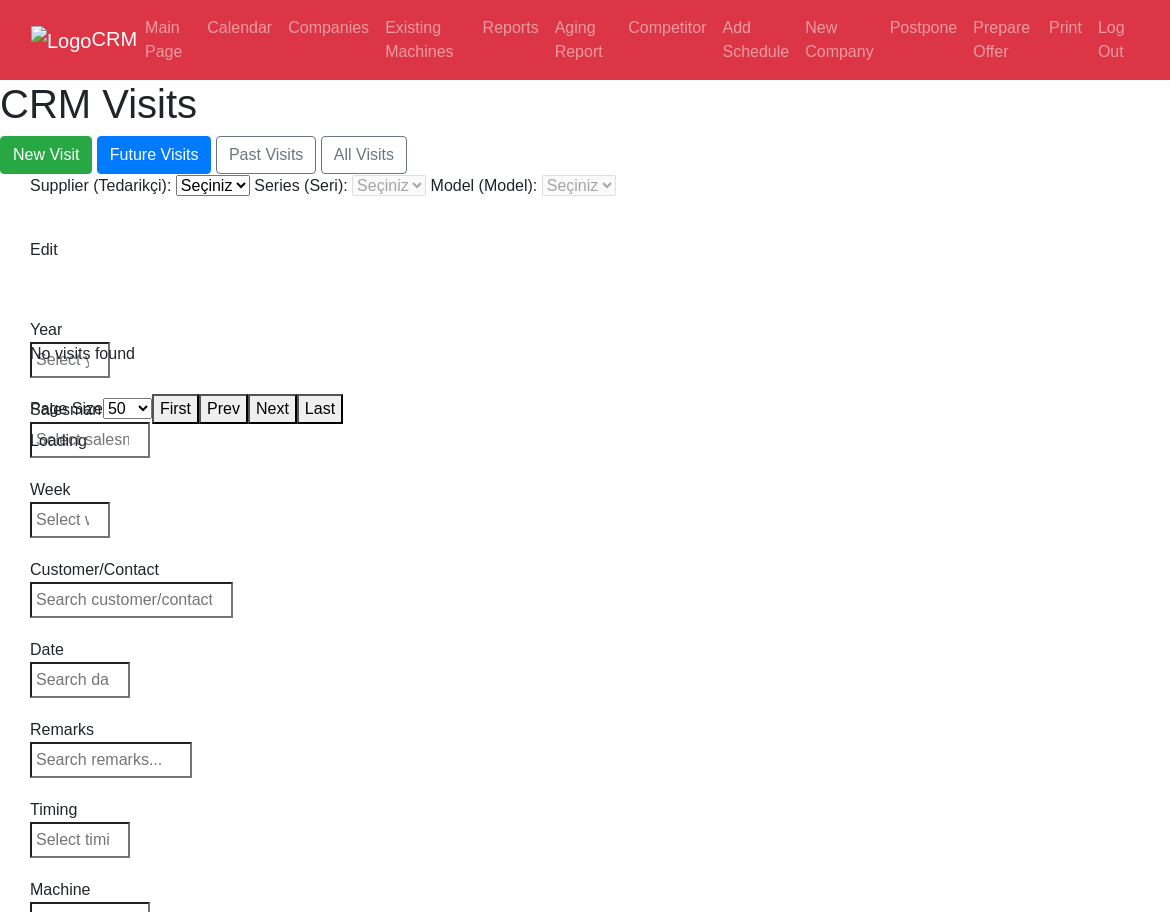 drag, startPoint x: 0, startPoint y: 0, endPoint x: 218, endPoint y: 177, distance: 280.80777 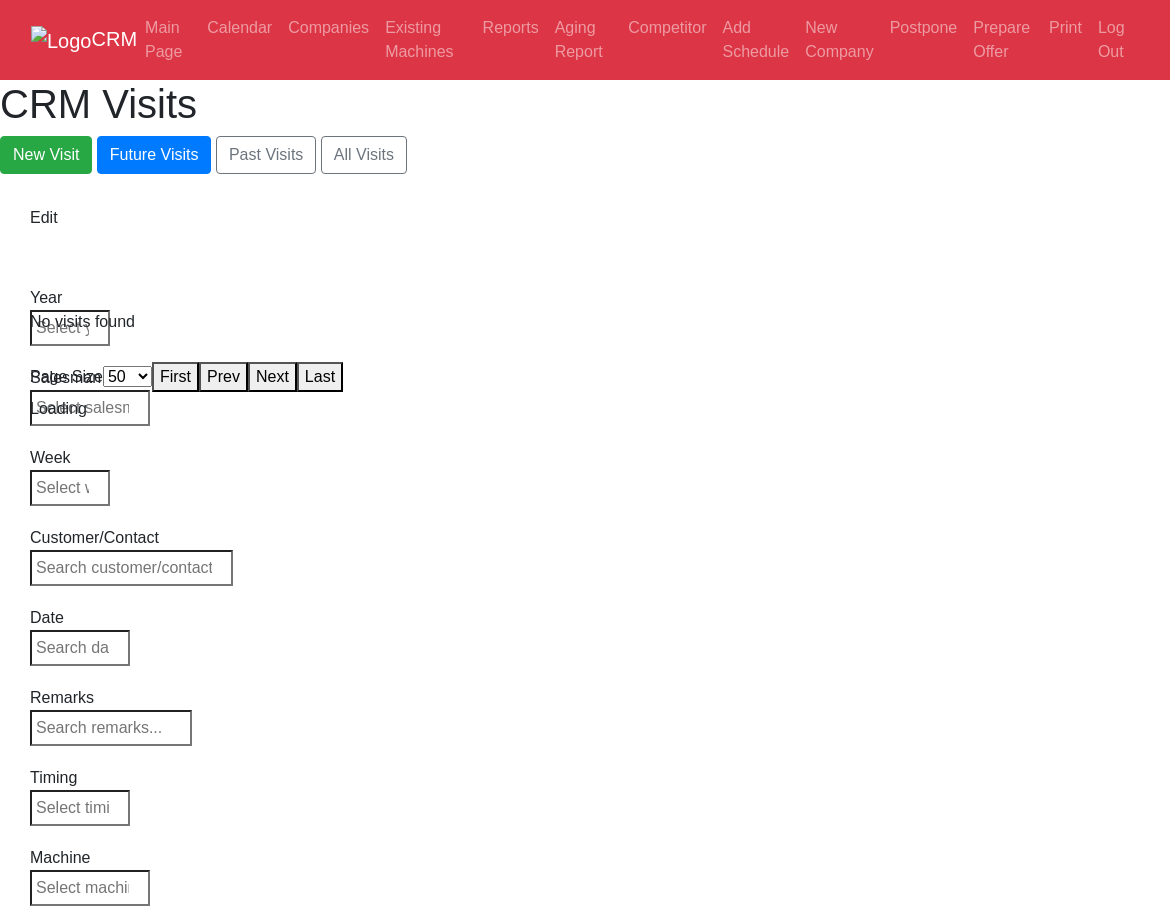 select on "50" 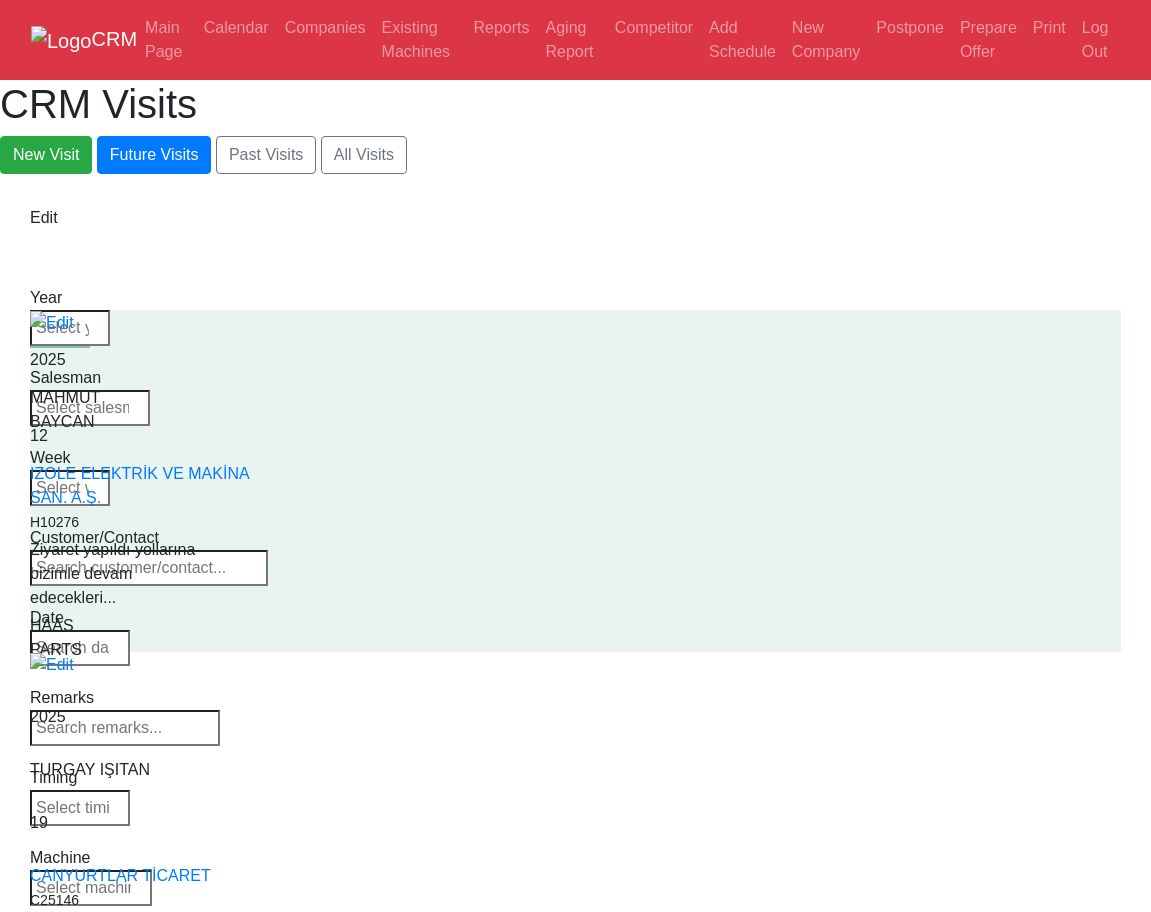 click at bounding box center [91, 888] 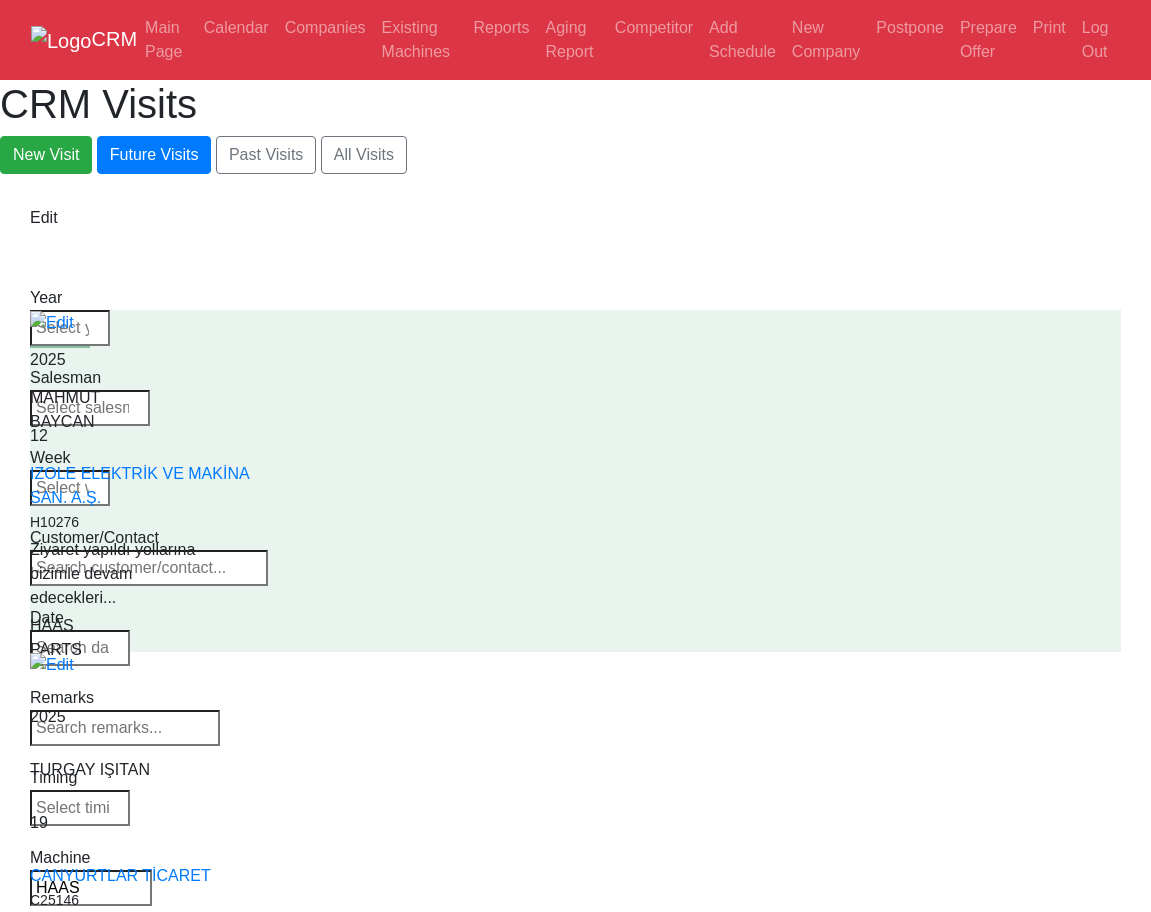 click on "HAAS" at bounding box center [91, 888] 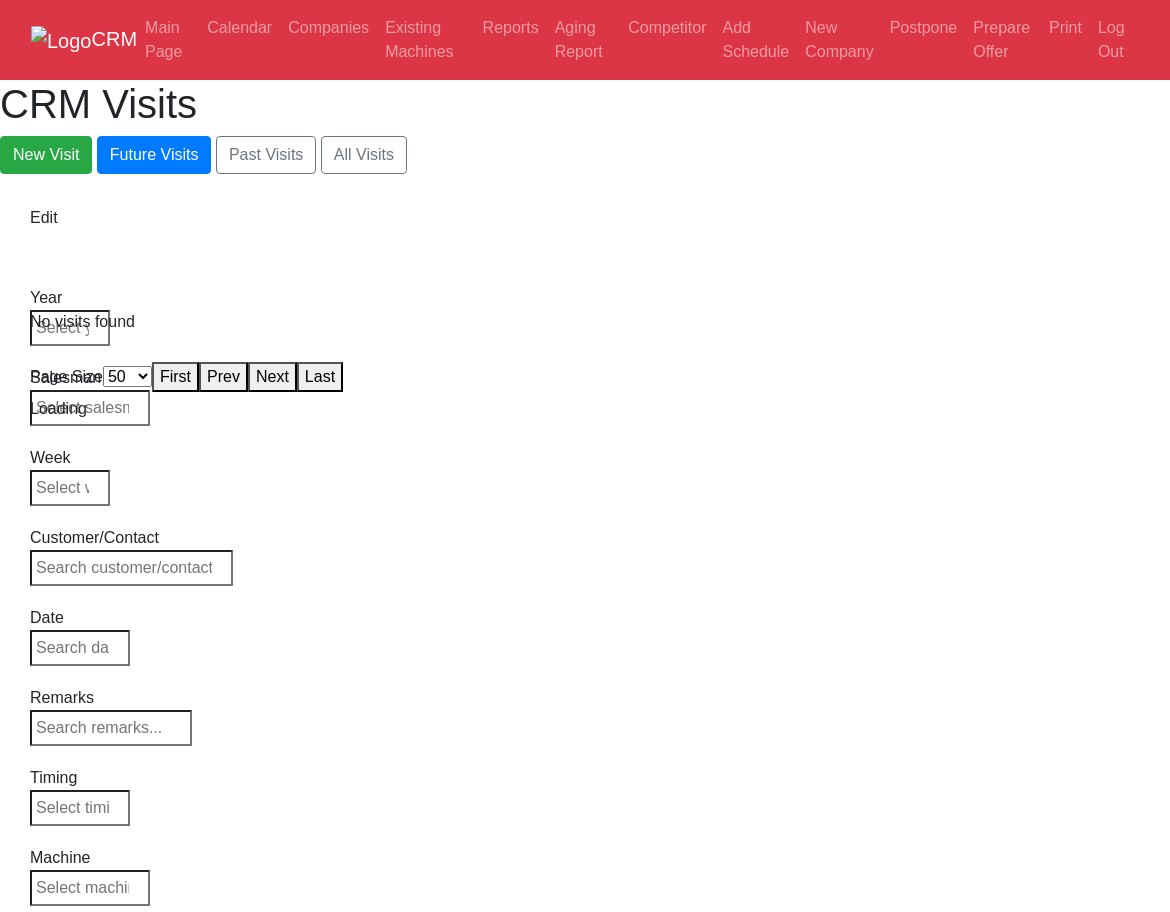 select on "50" 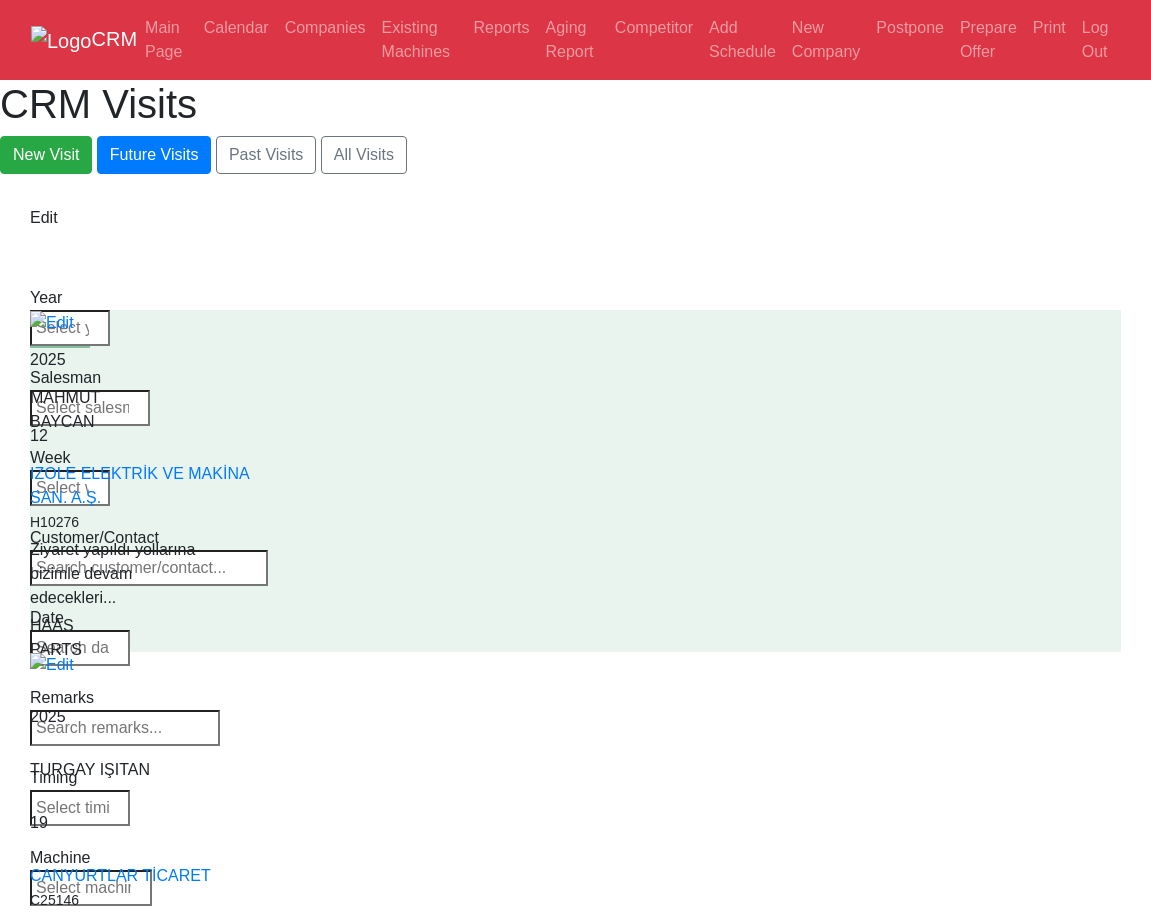 click at bounding box center [91, 888] 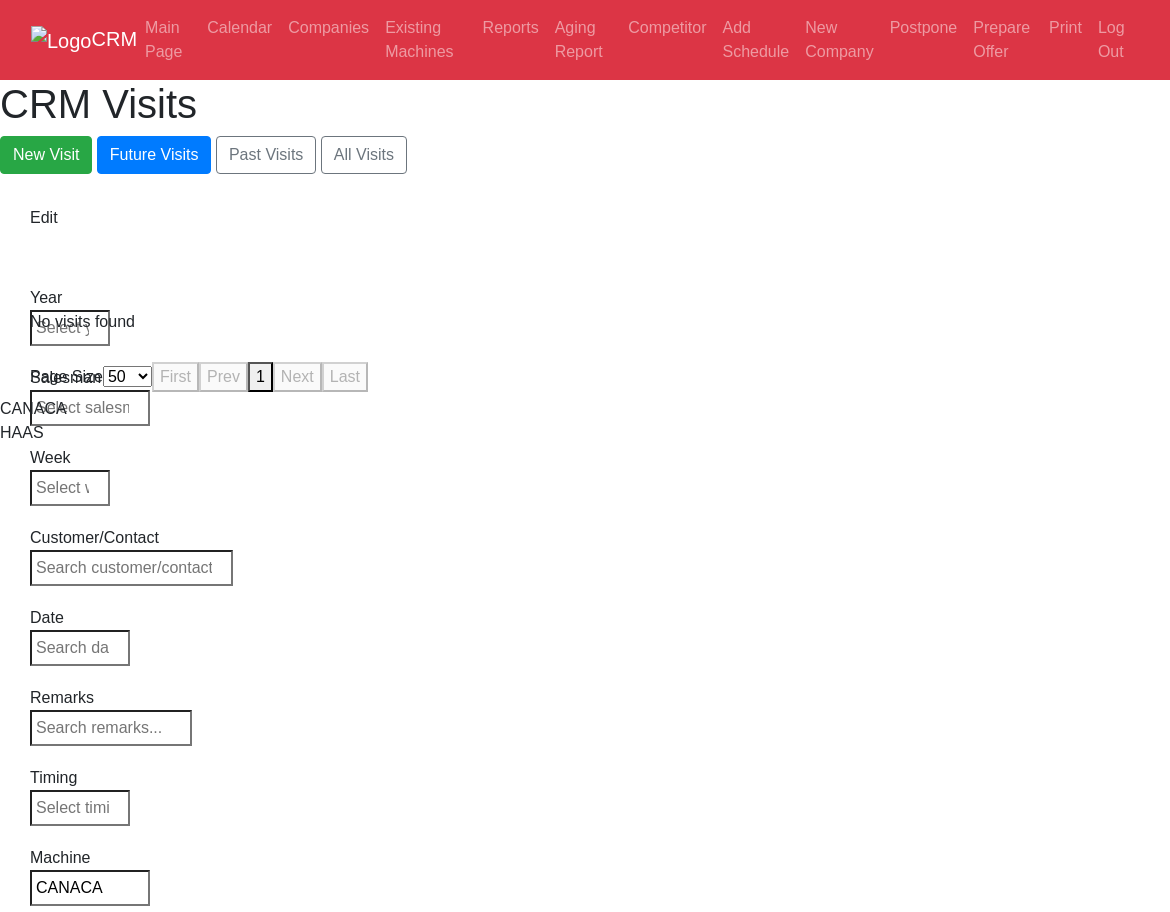 click on "CANACA" at bounding box center (90, 888) 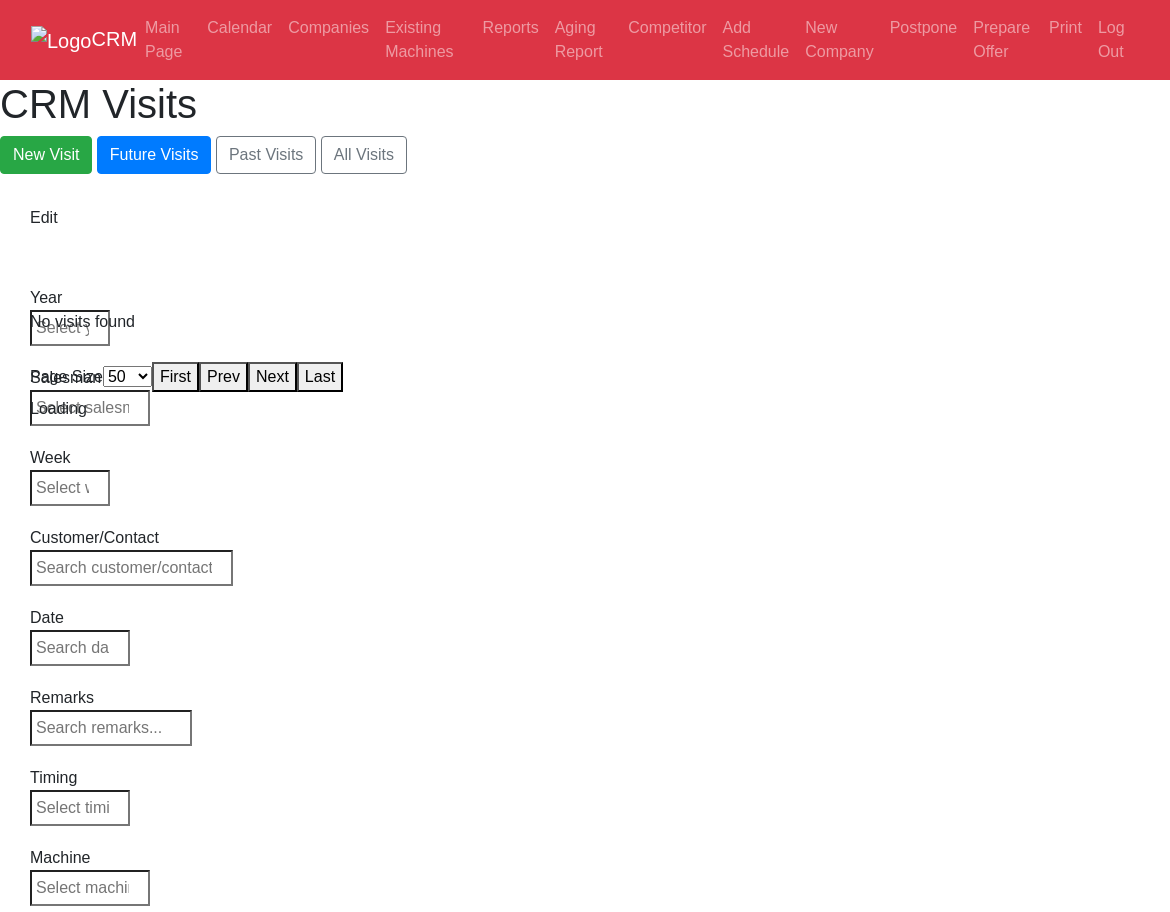 select on "50" 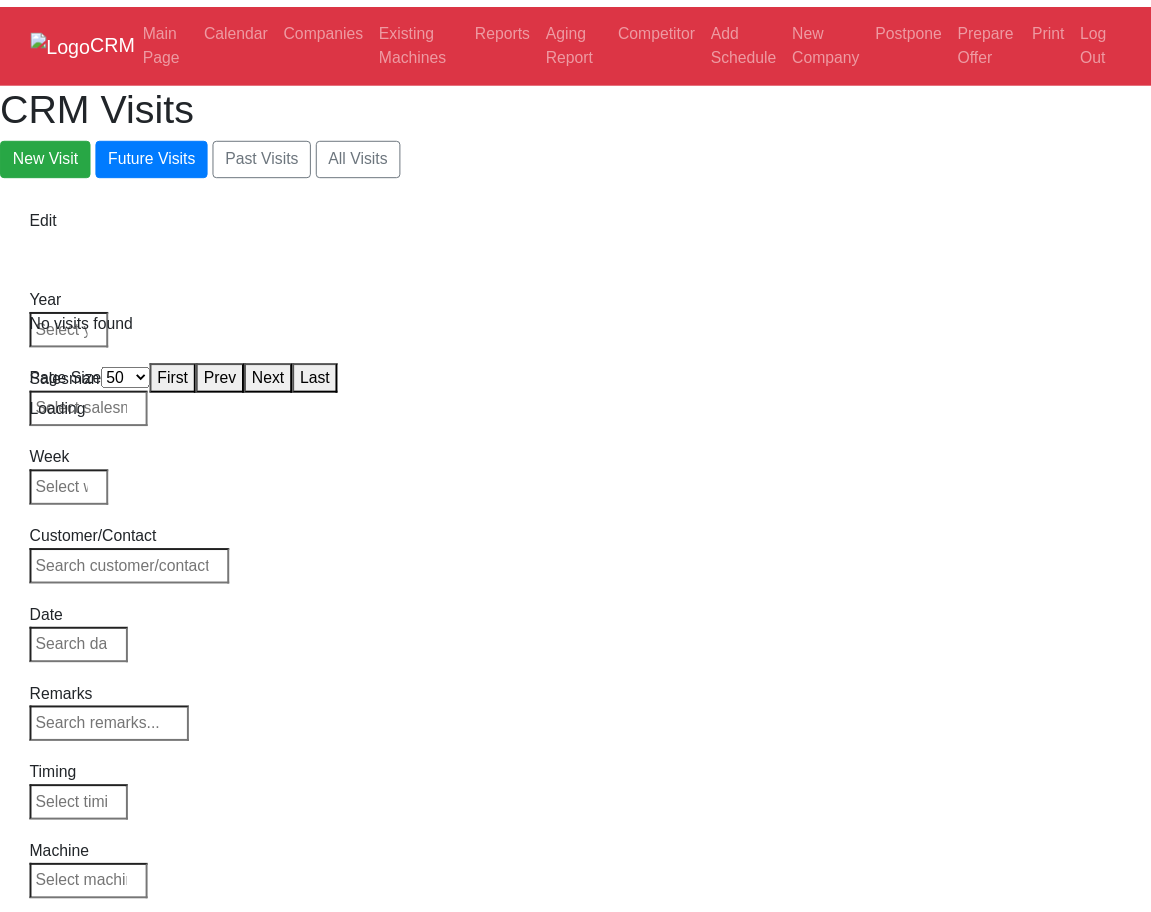 scroll, scrollTop: 0, scrollLeft: 0, axis: both 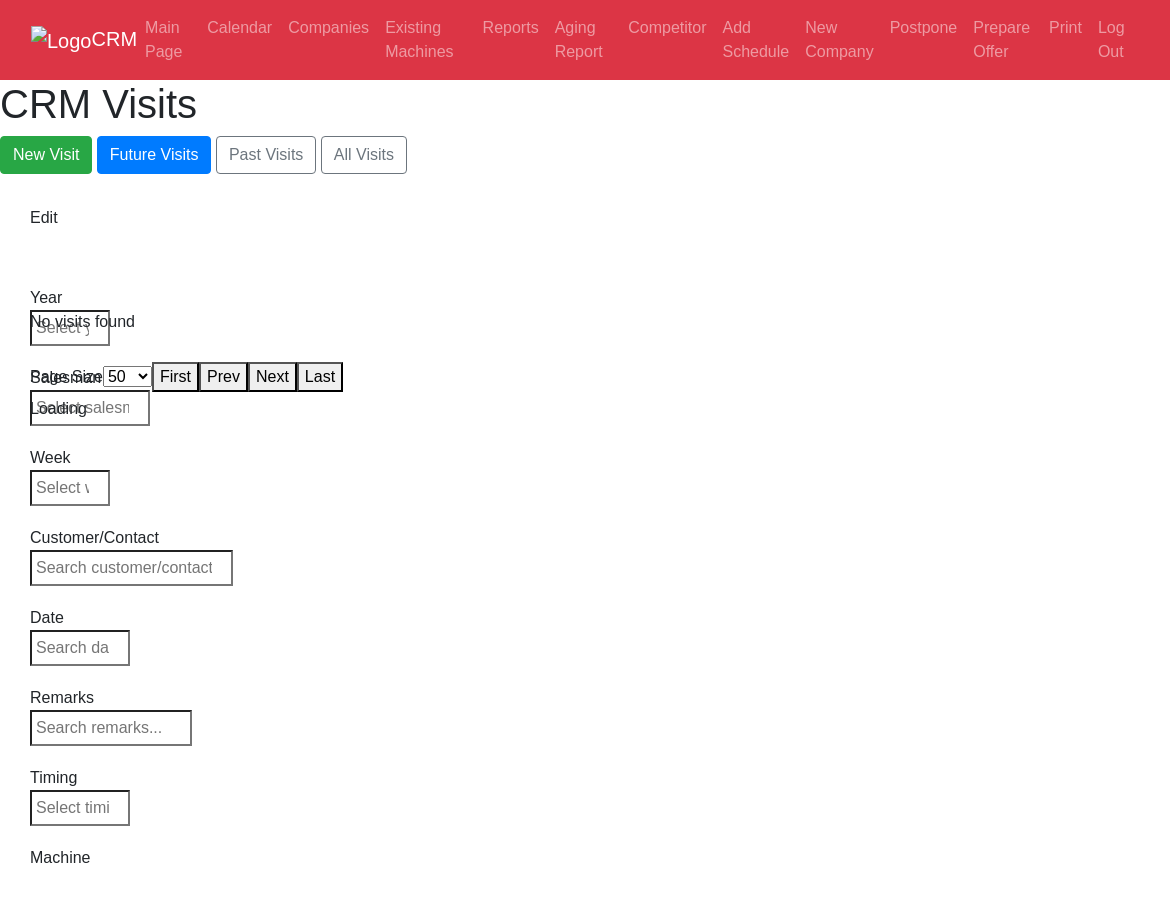 select on "50" 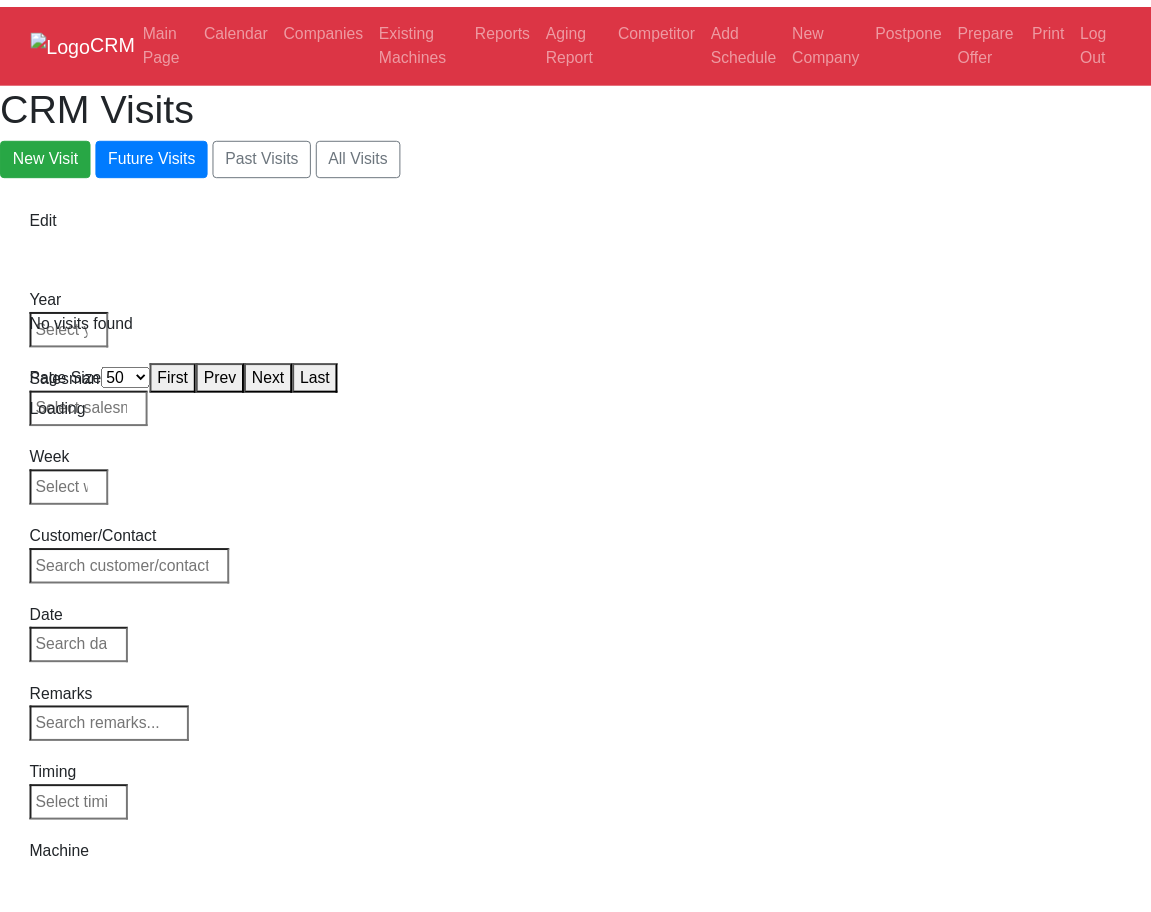 scroll, scrollTop: 0, scrollLeft: 0, axis: both 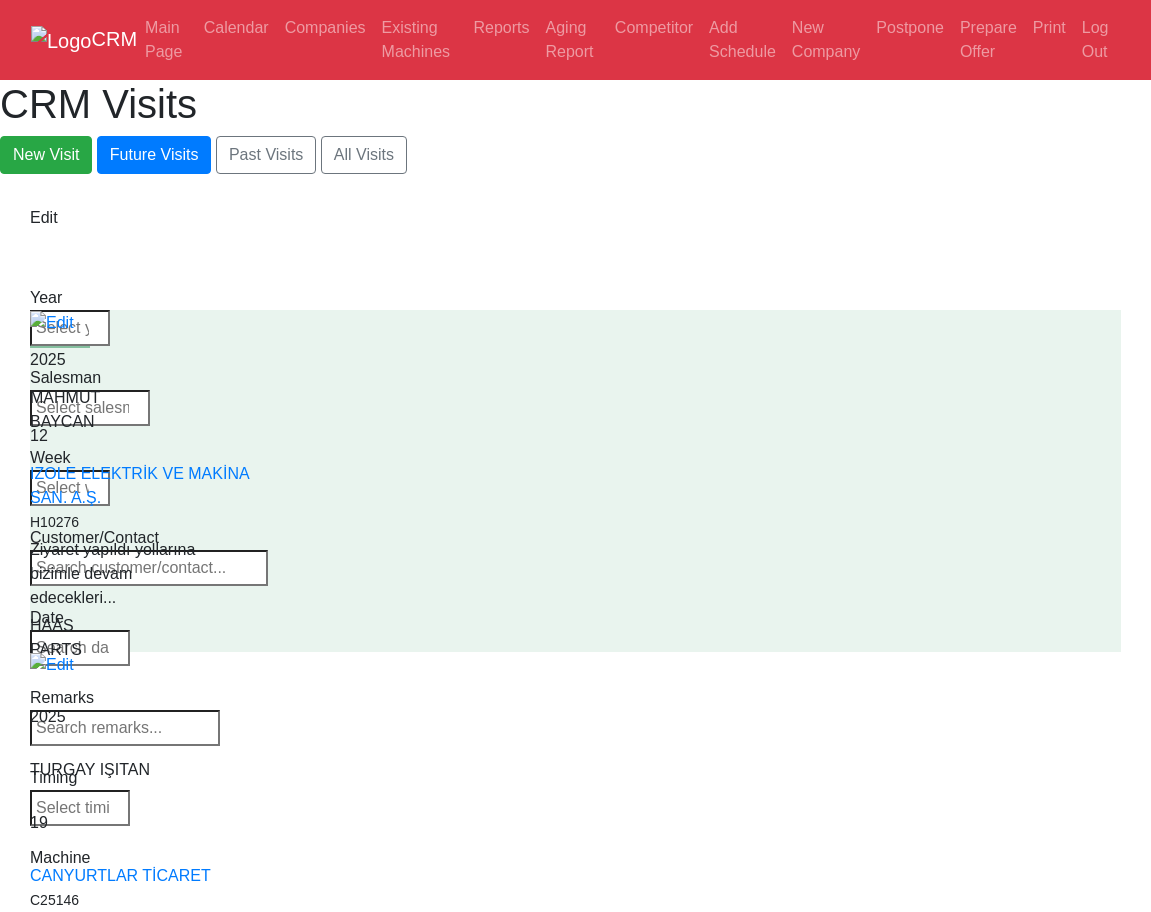 click on "Machine" at bounding box center (91, 886) 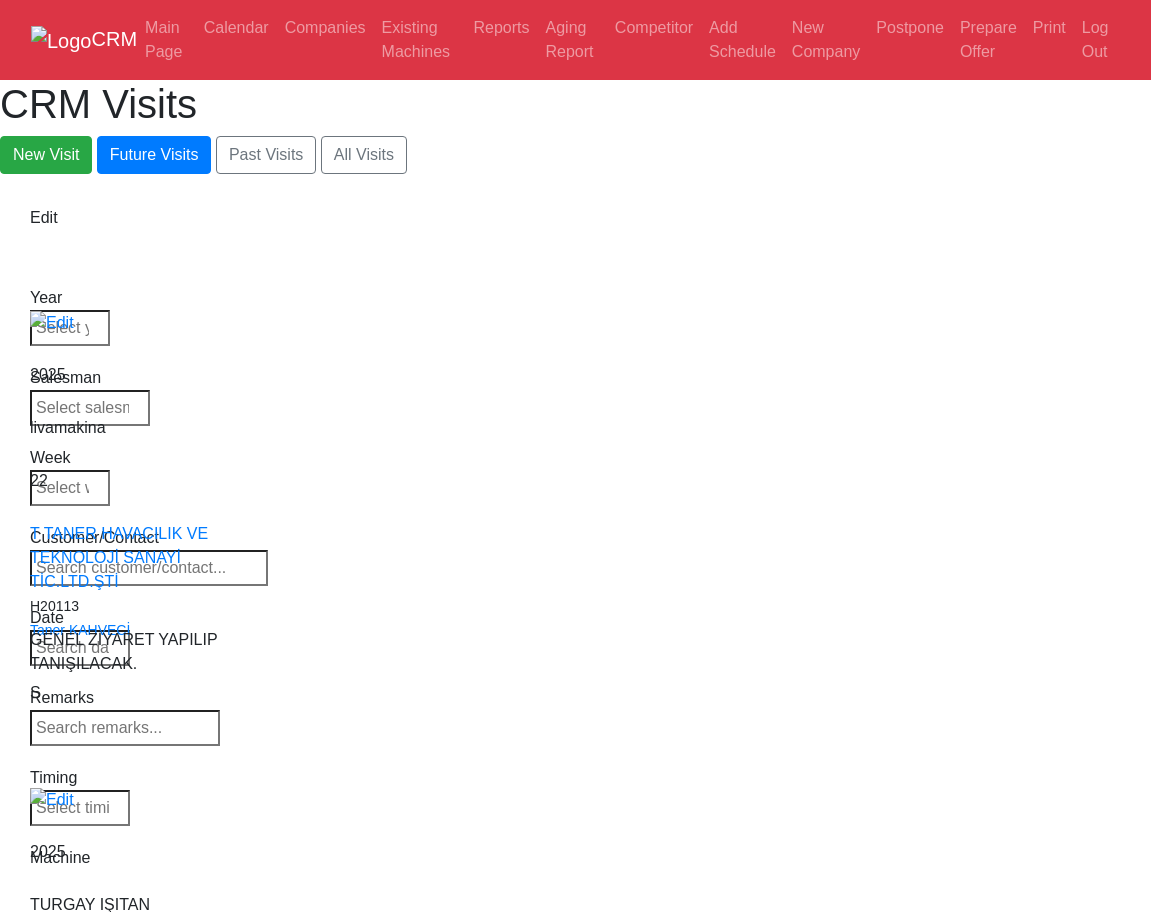 click on "Machine" at bounding box center (91, 886) 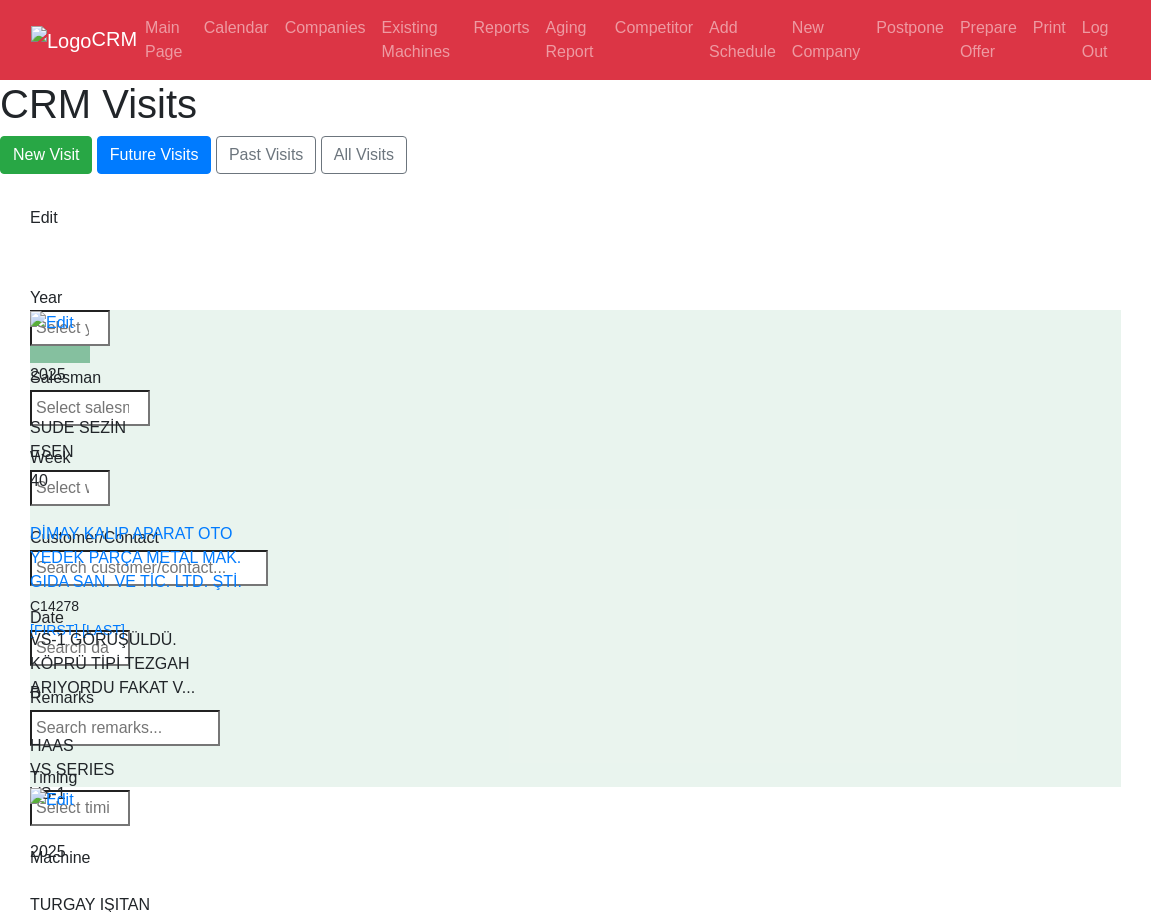 click on "Machine" at bounding box center [91, 886] 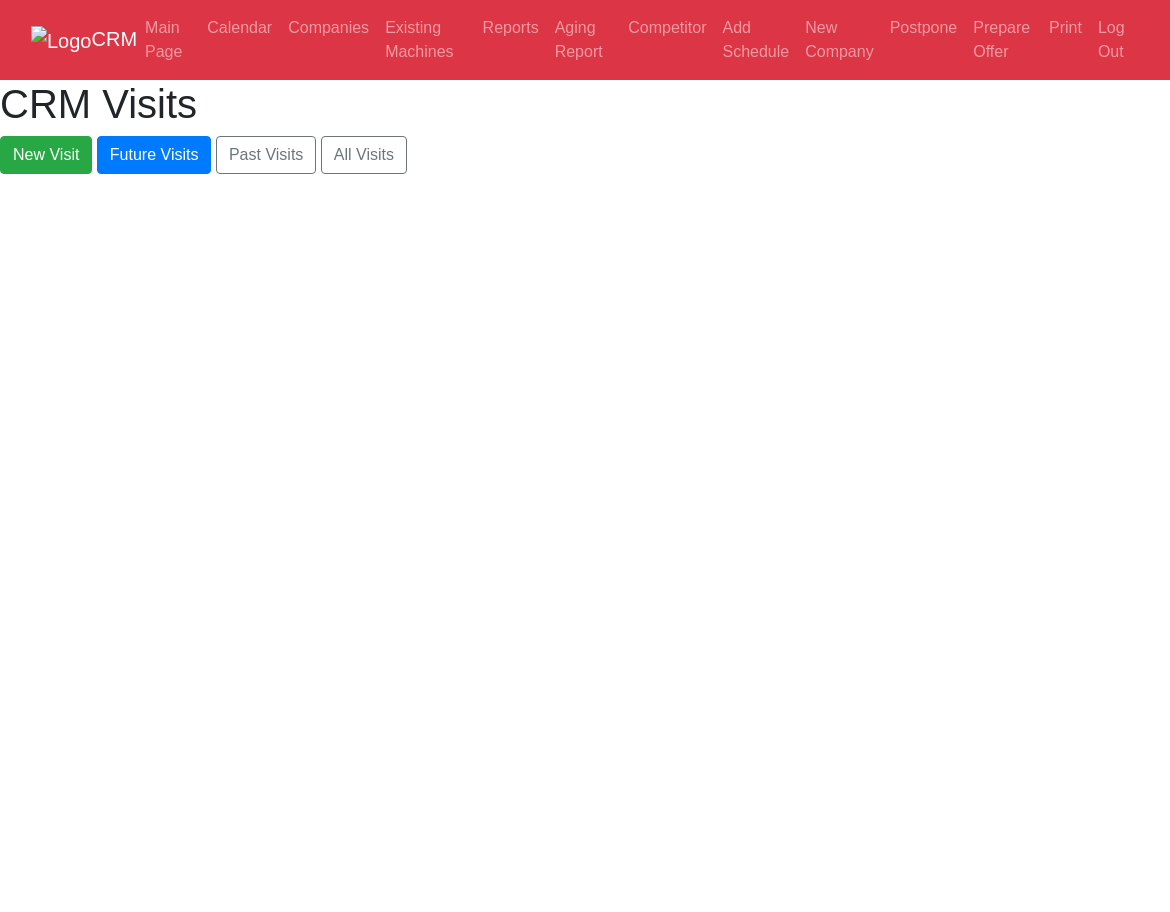 scroll, scrollTop: 0, scrollLeft: 0, axis: both 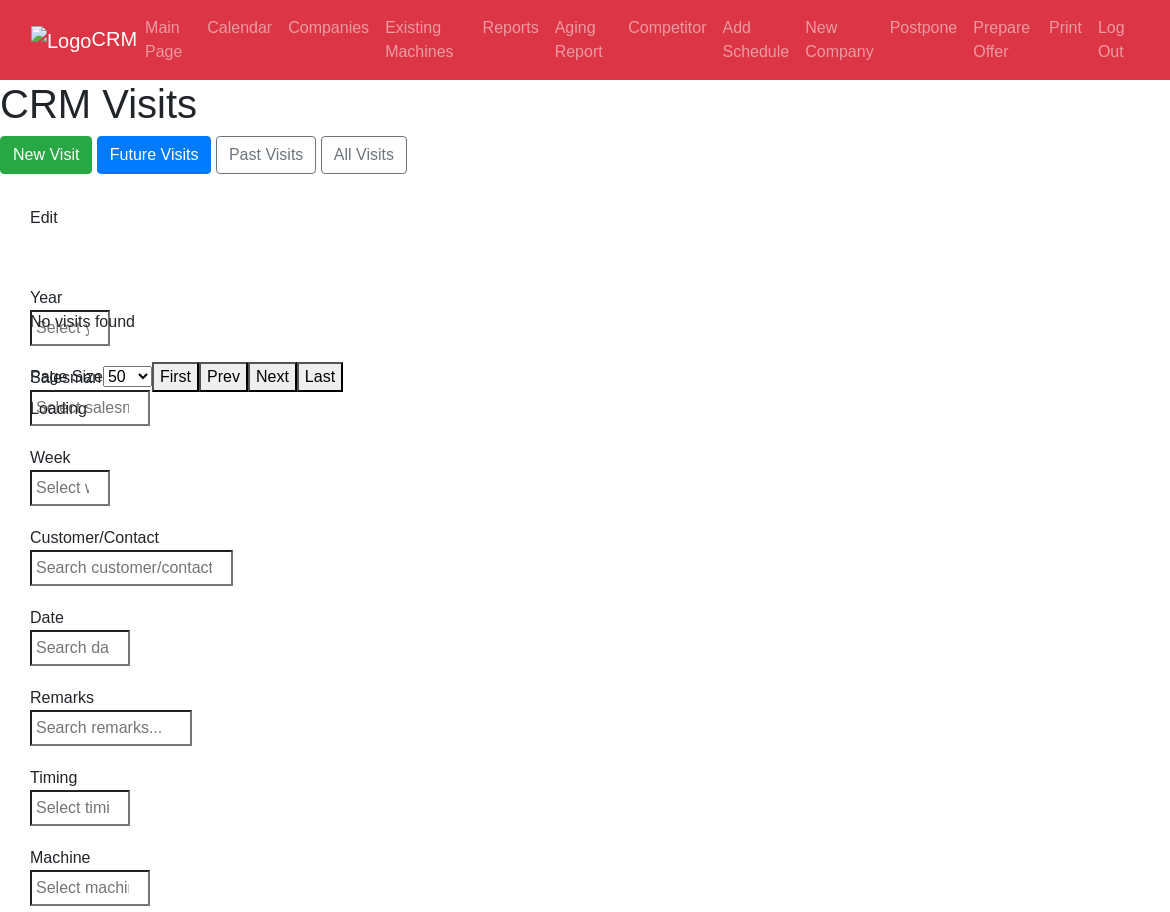select on "50" 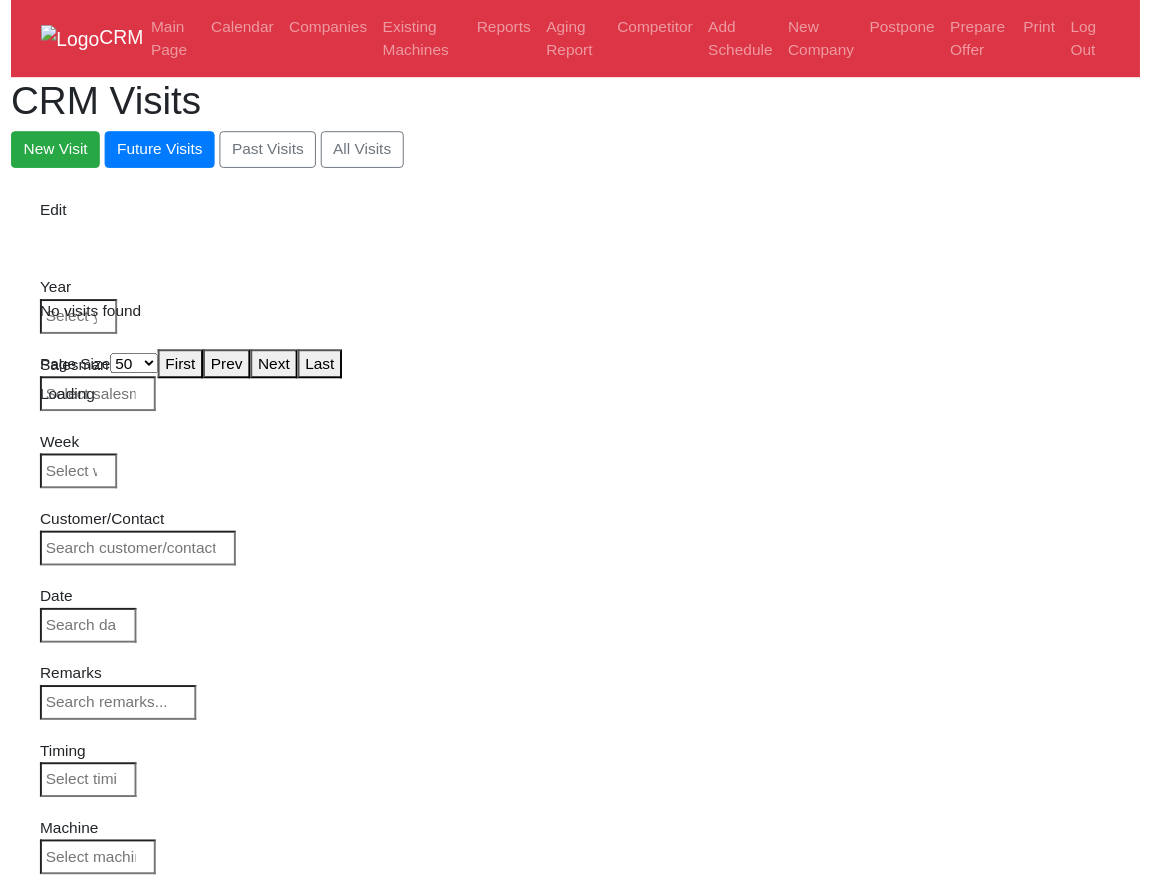 scroll, scrollTop: 0, scrollLeft: 0, axis: both 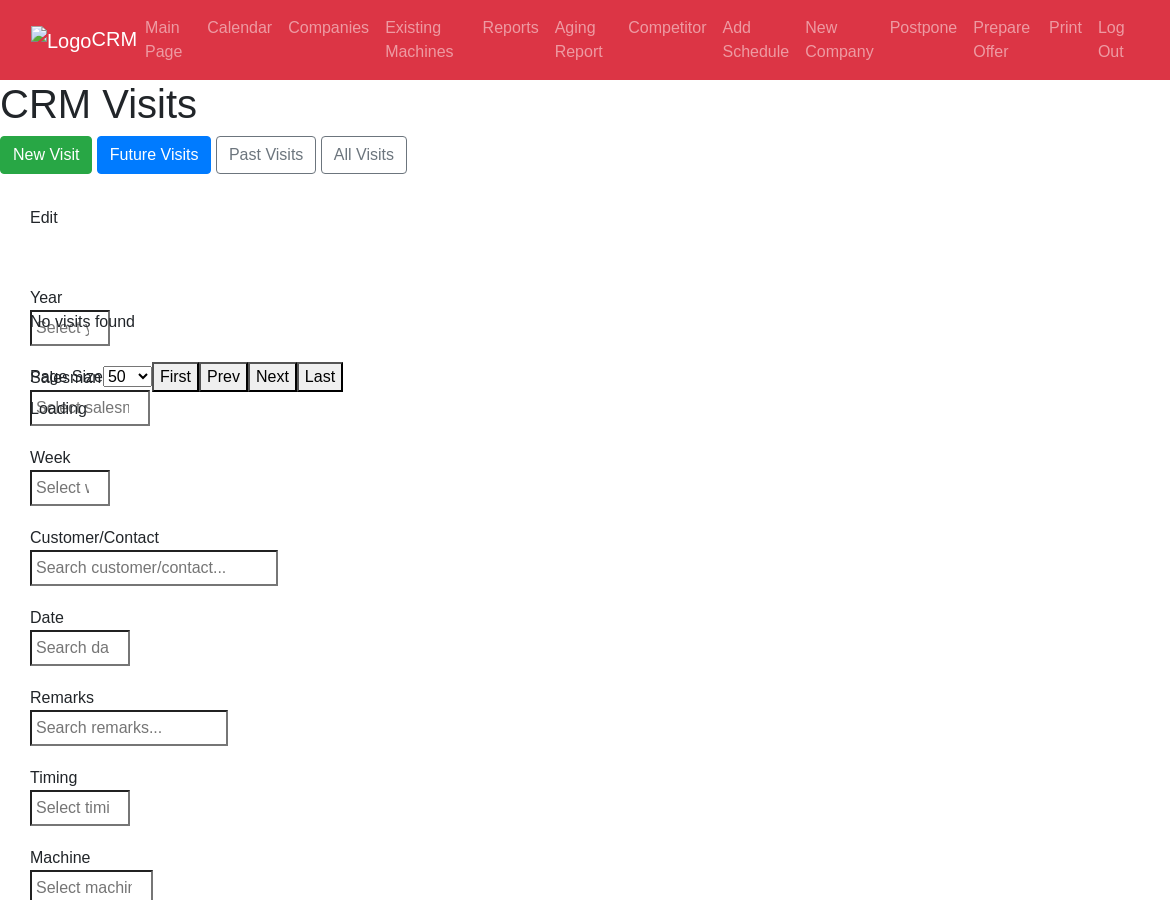 select on "50" 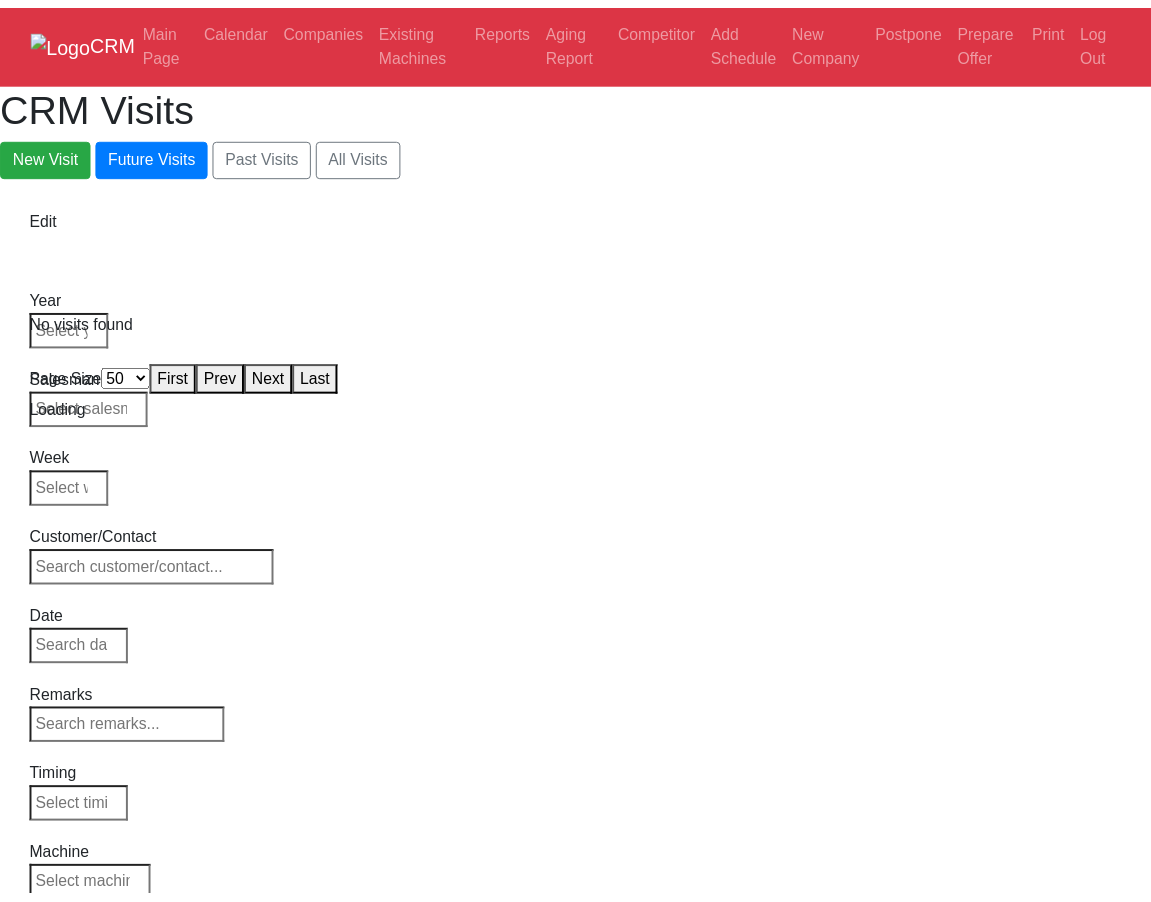 scroll, scrollTop: 0, scrollLeft: 0, axis: both 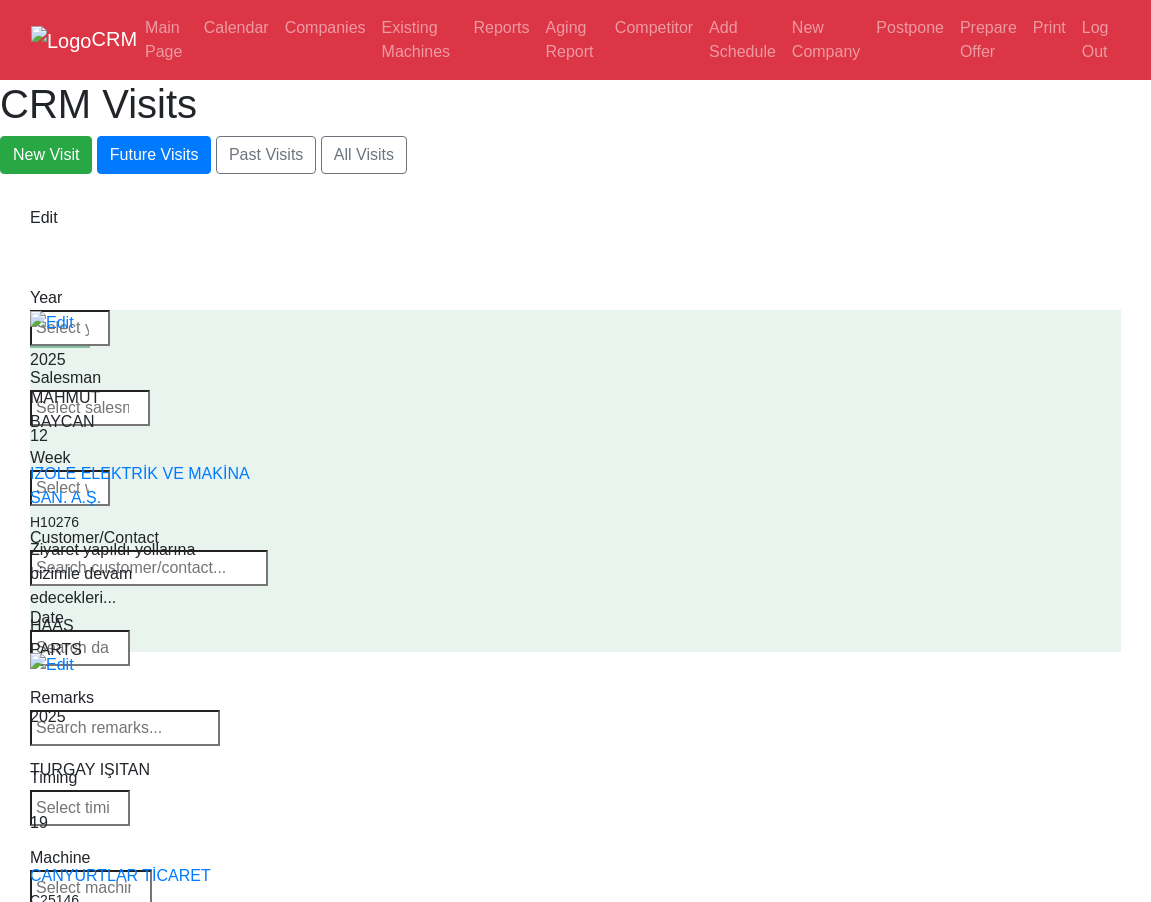 click at bounding box center [91, 888] 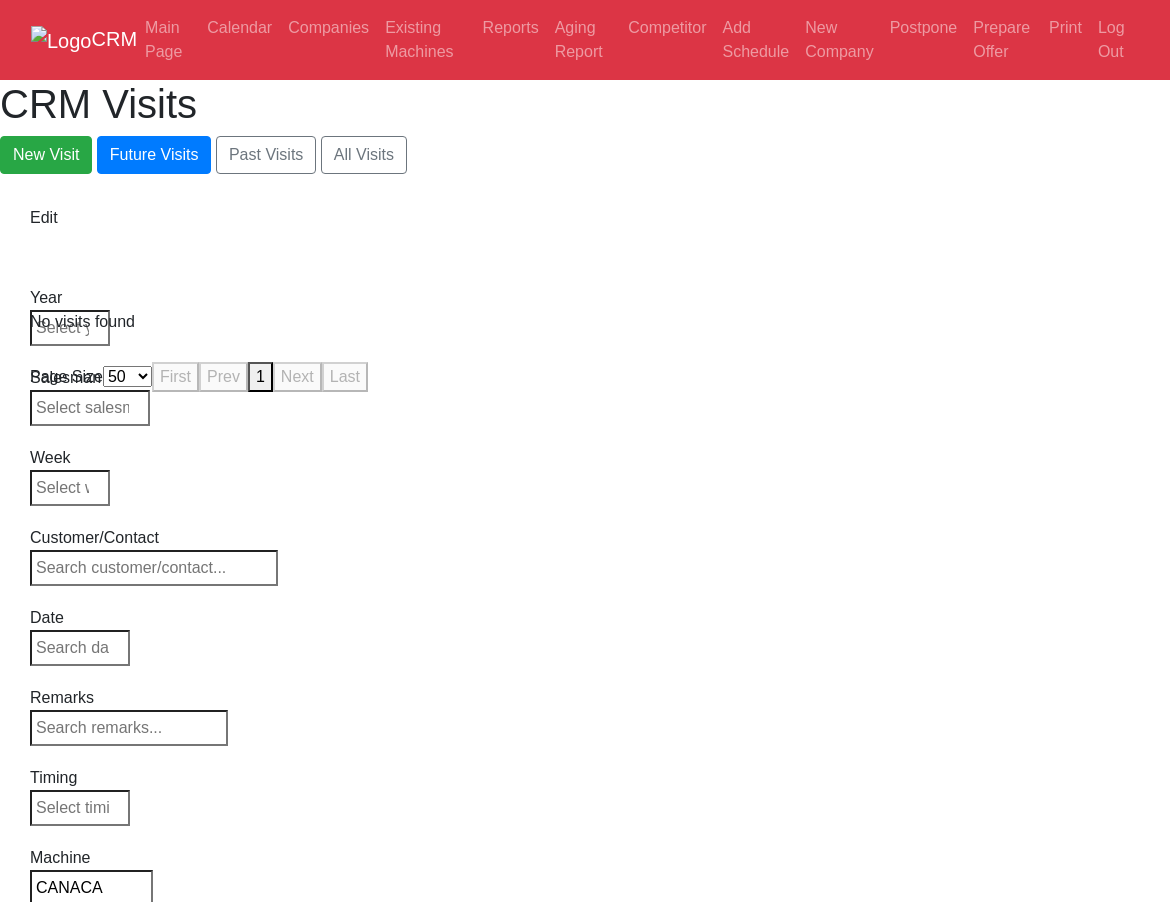 click on "CANACA" at bounding box center (91, 888) 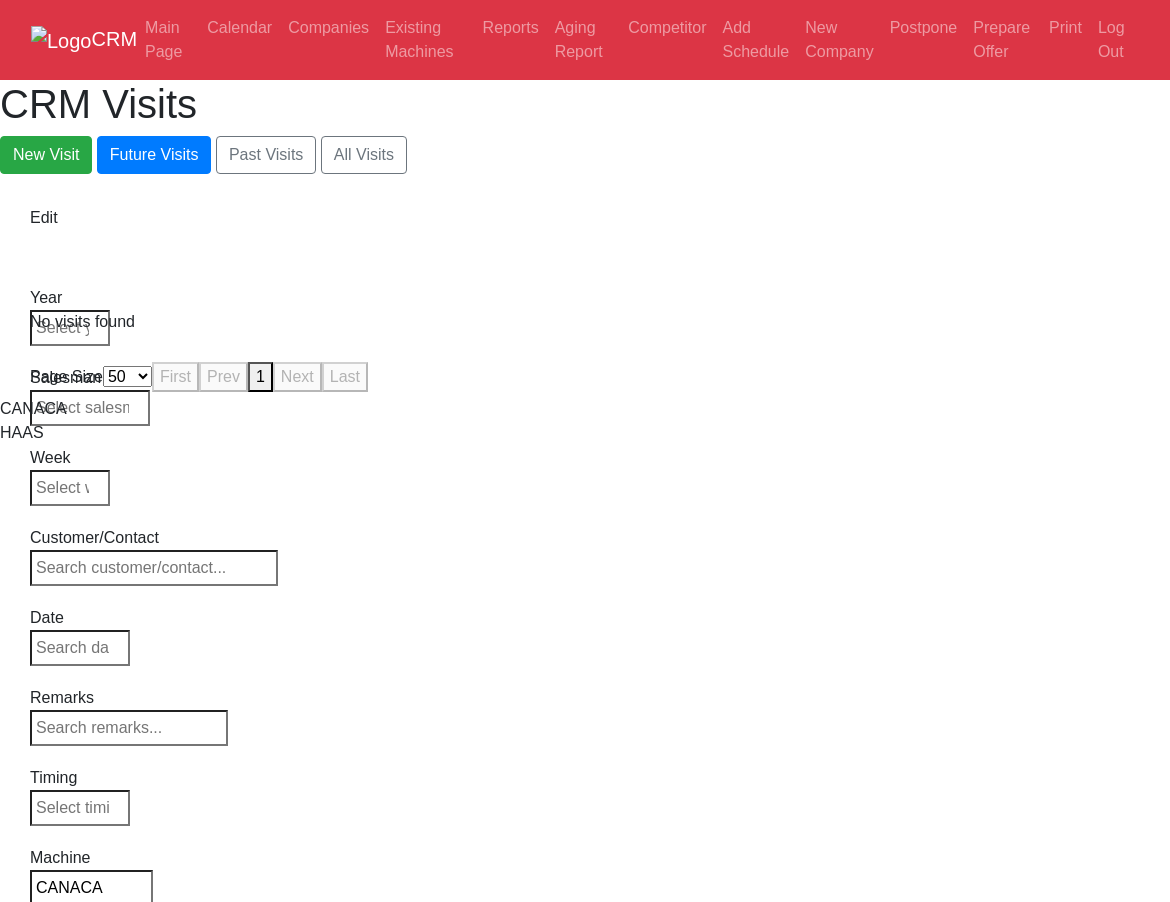 click on "HAAS" at bounding box center [585, 433] 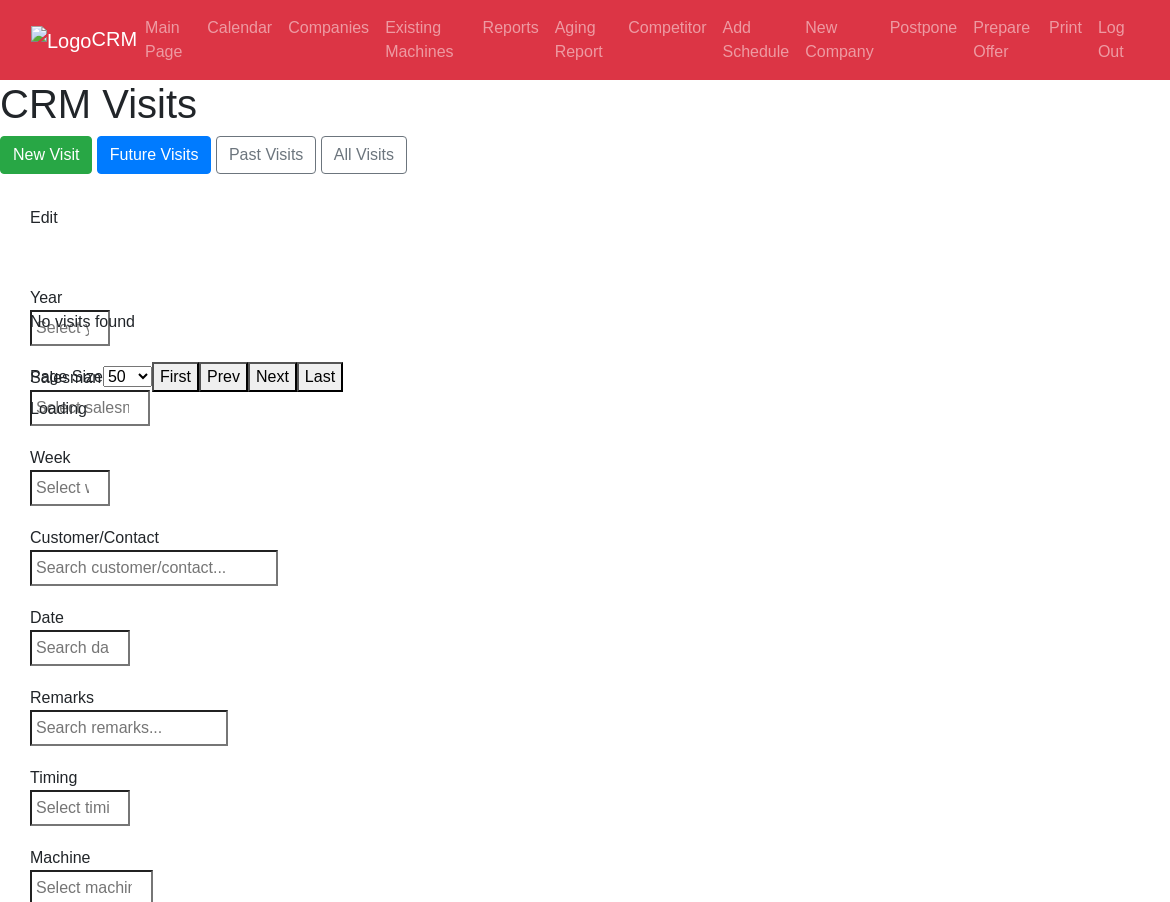 select on "50" 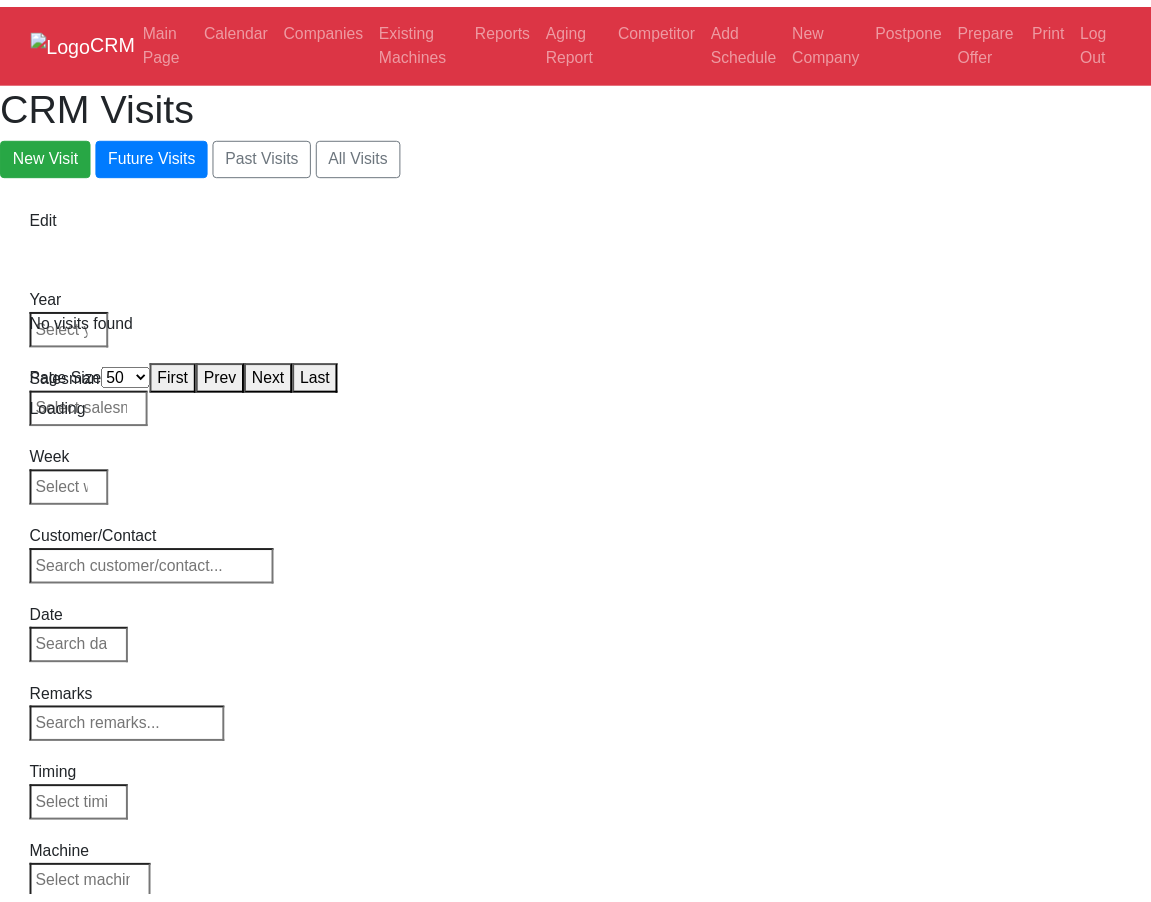 scroll, scrollTop: 0, scrollLeft: 0, axis: both 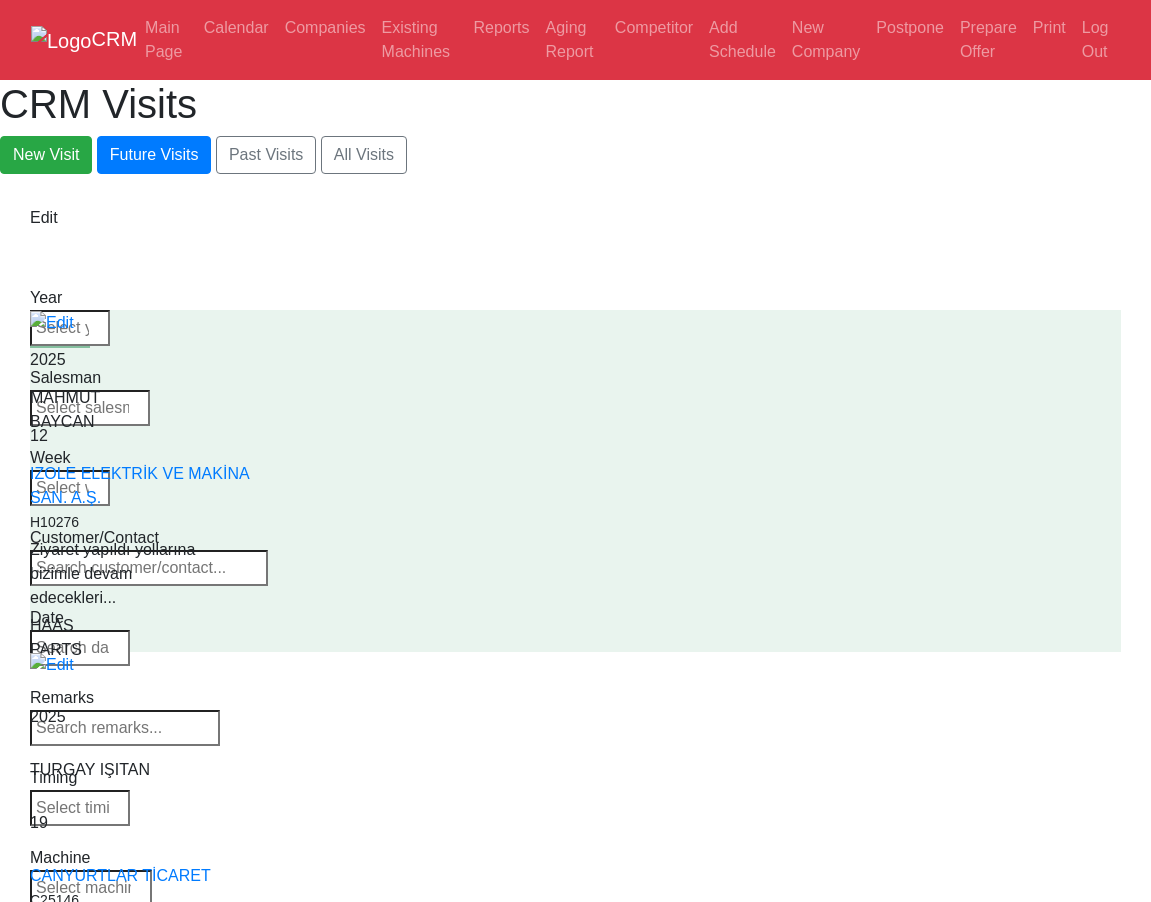 click at bounding box center [91, 888] 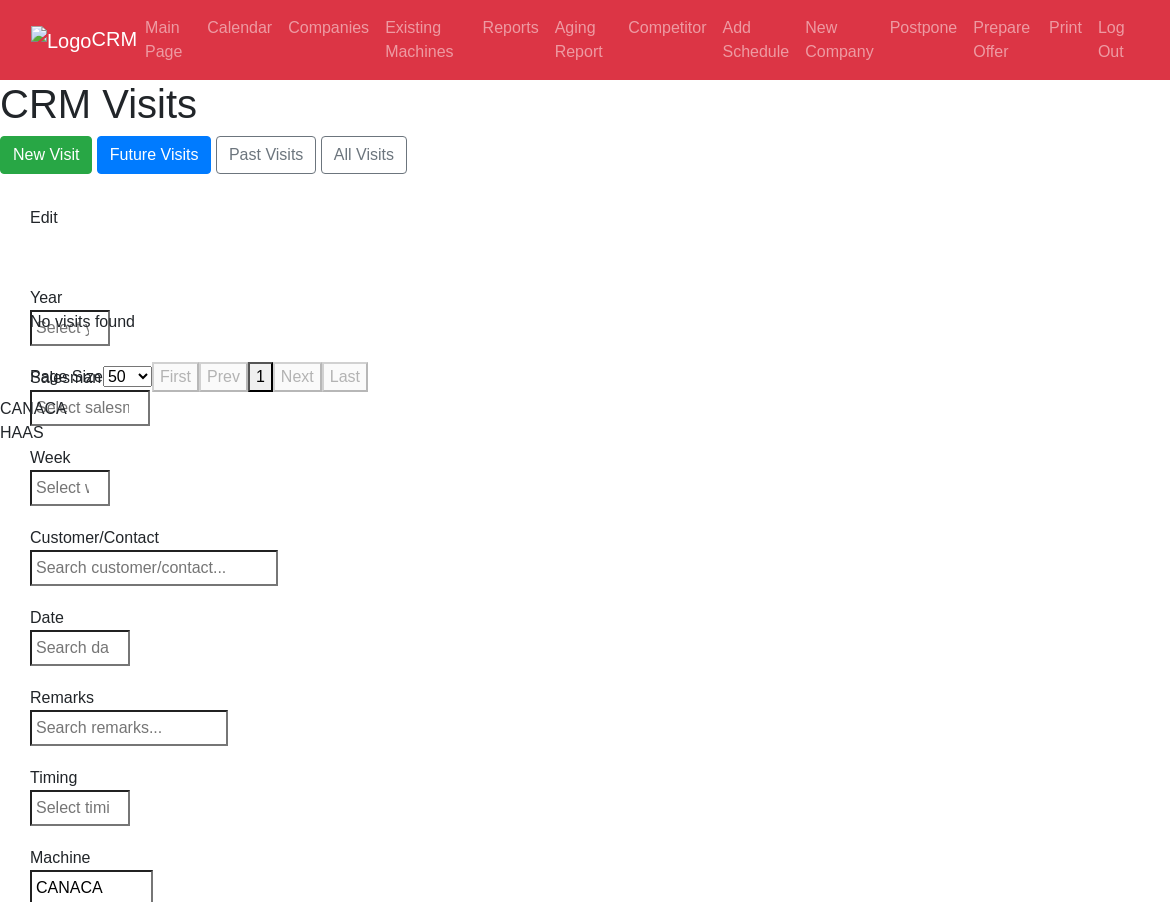 drag, startPoint x: 1043, startPoint y: 312, endPoint x: 1061, endPoint y: 372, distance: 62.641838 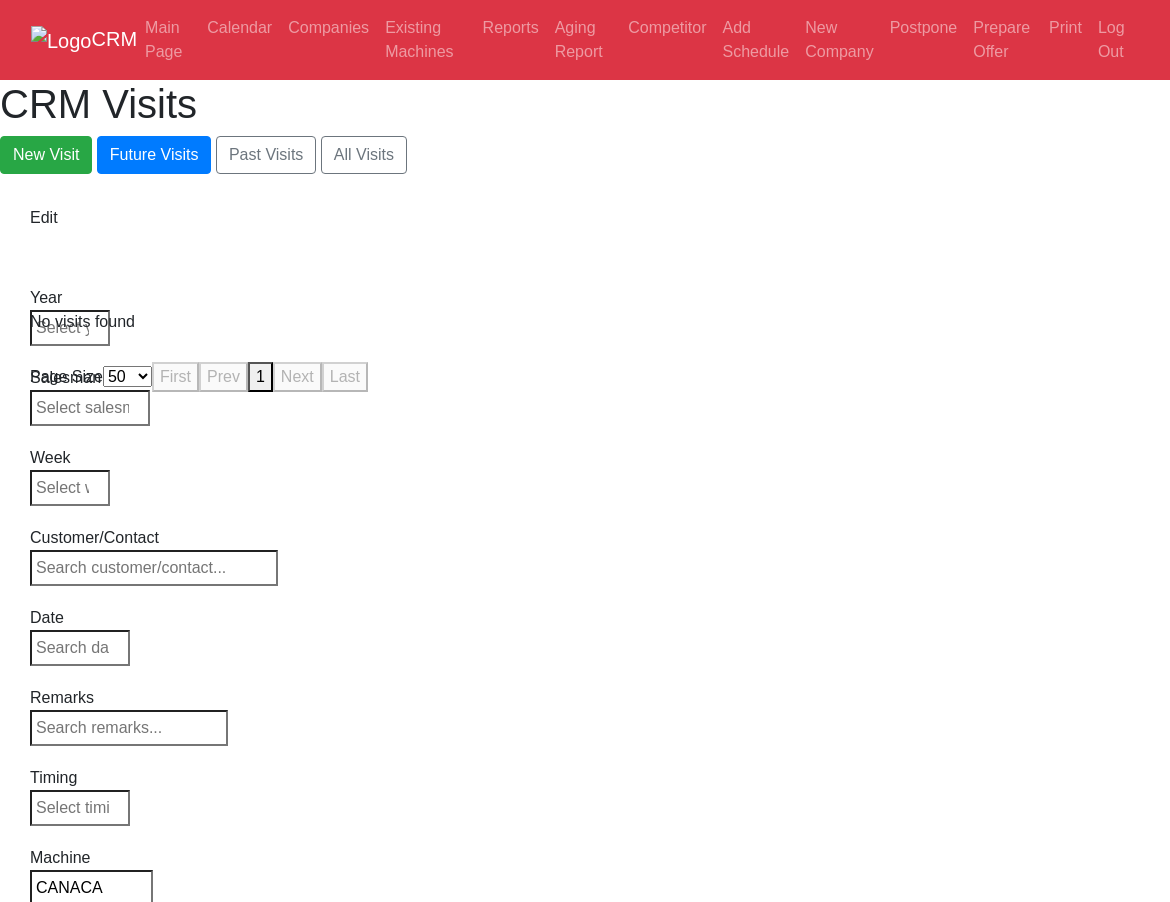 click on "No visits found" at bounding box center (584, 322) 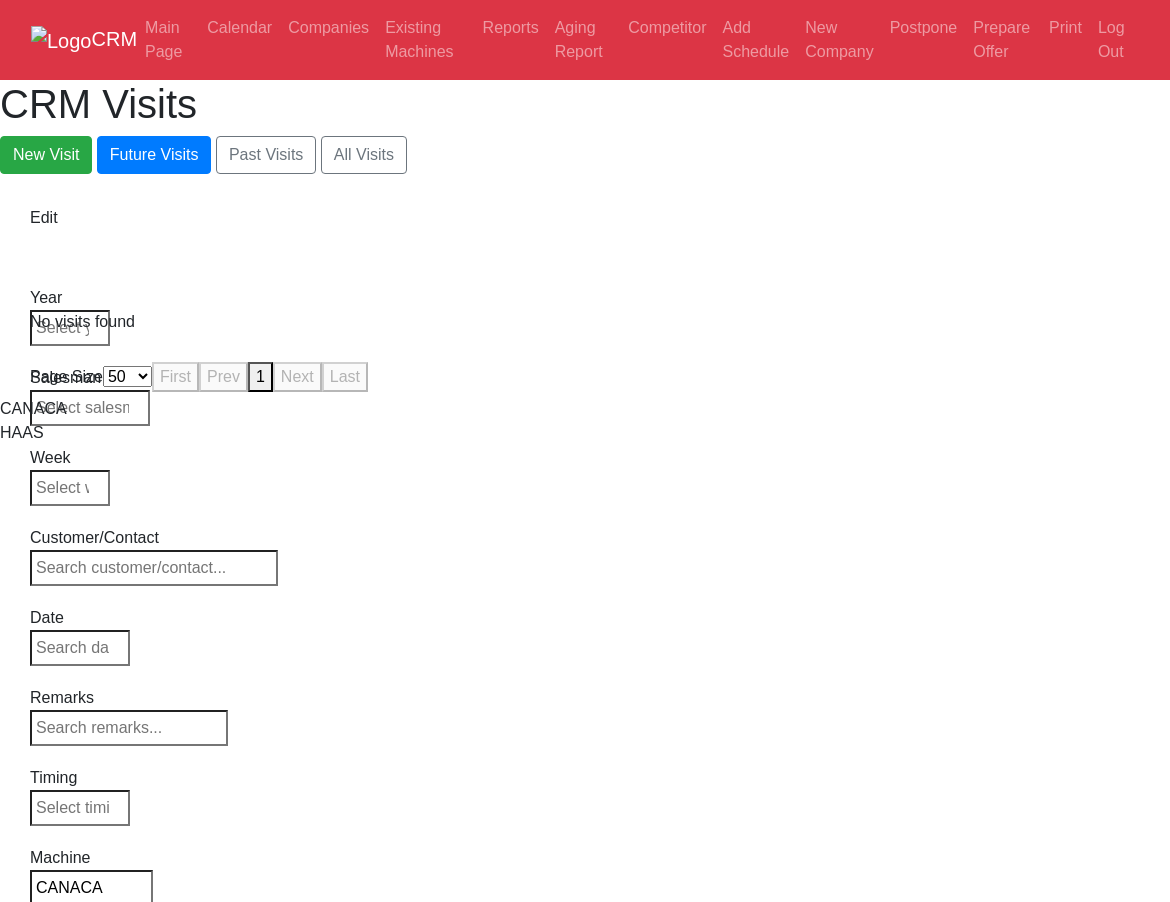 click on "CANACA" at bounding box center (91, 888) 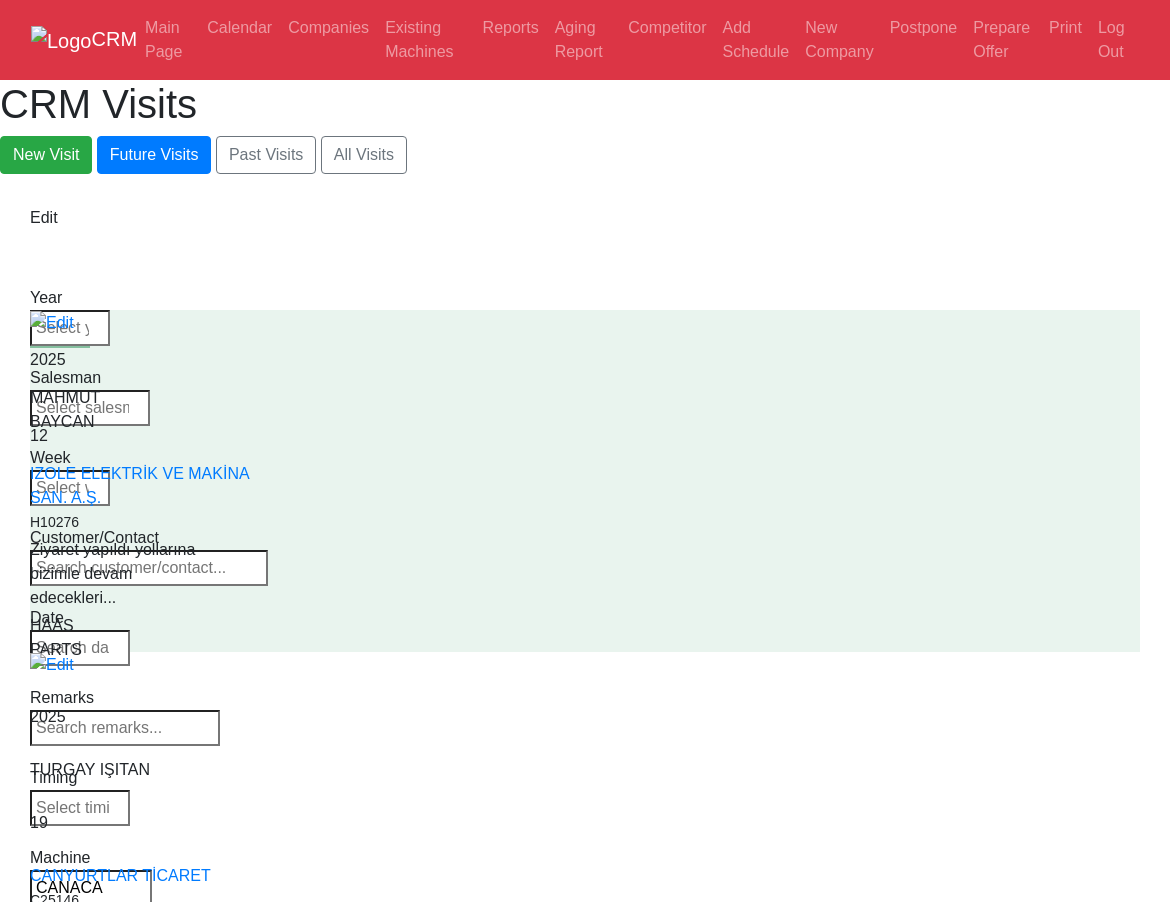 type on "HAAS" 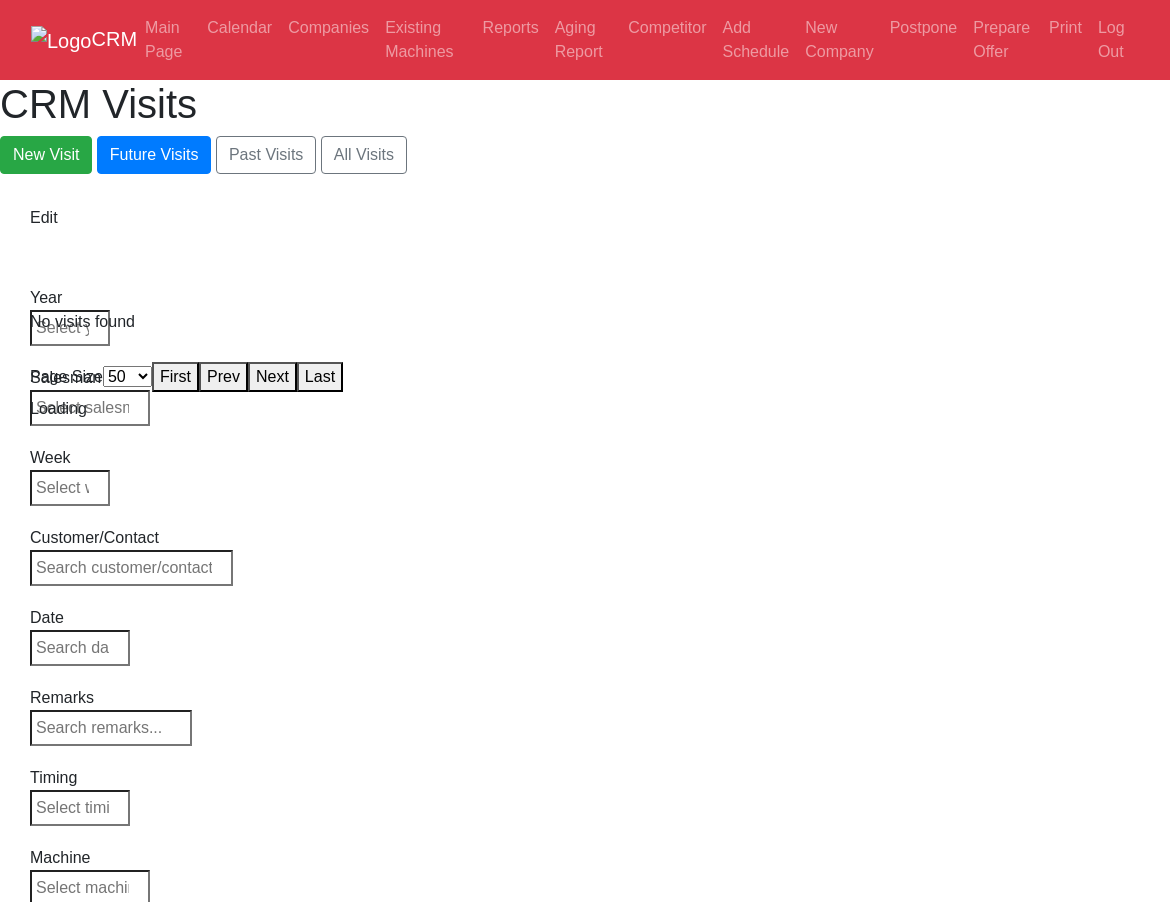 select on "50" 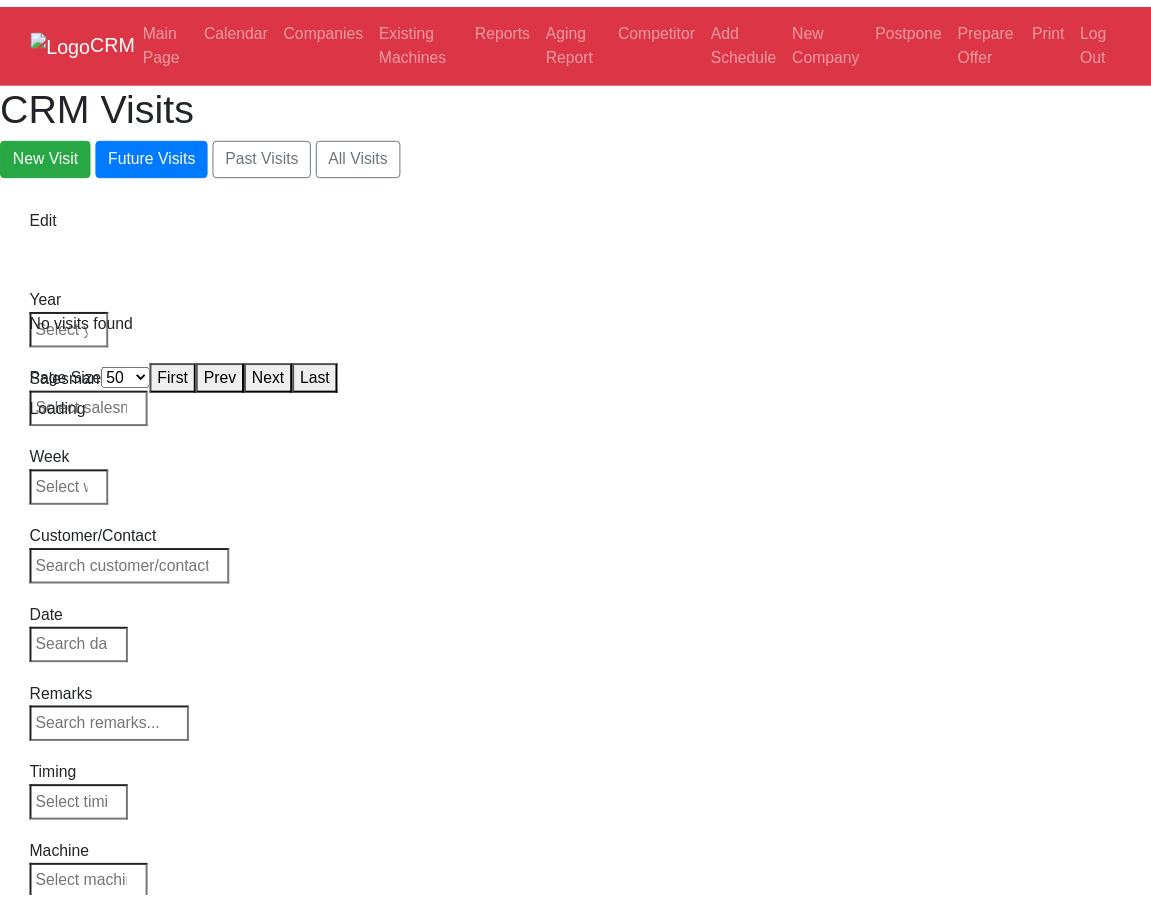 scroll, scrollTop: 0, scrollLeft: 0, axis: both 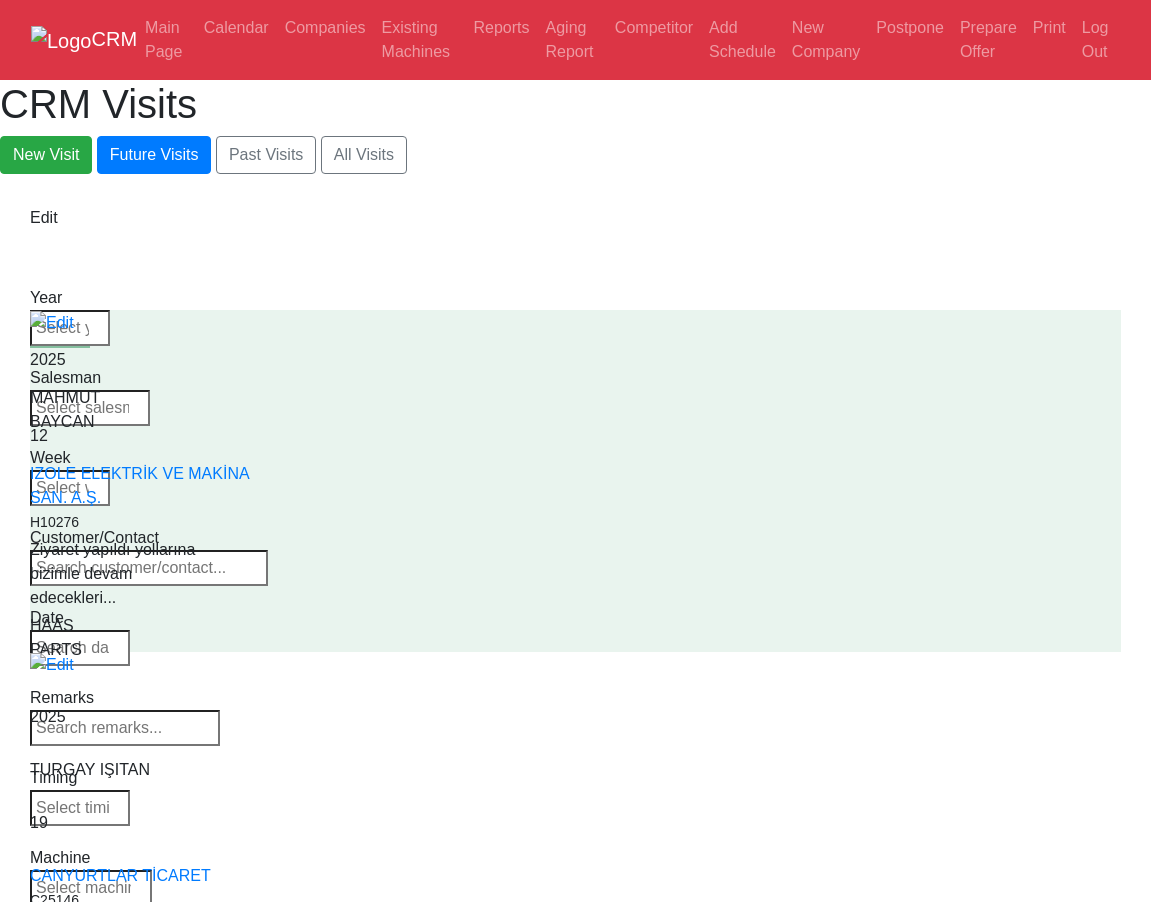 click at bounding box center [91, 888] 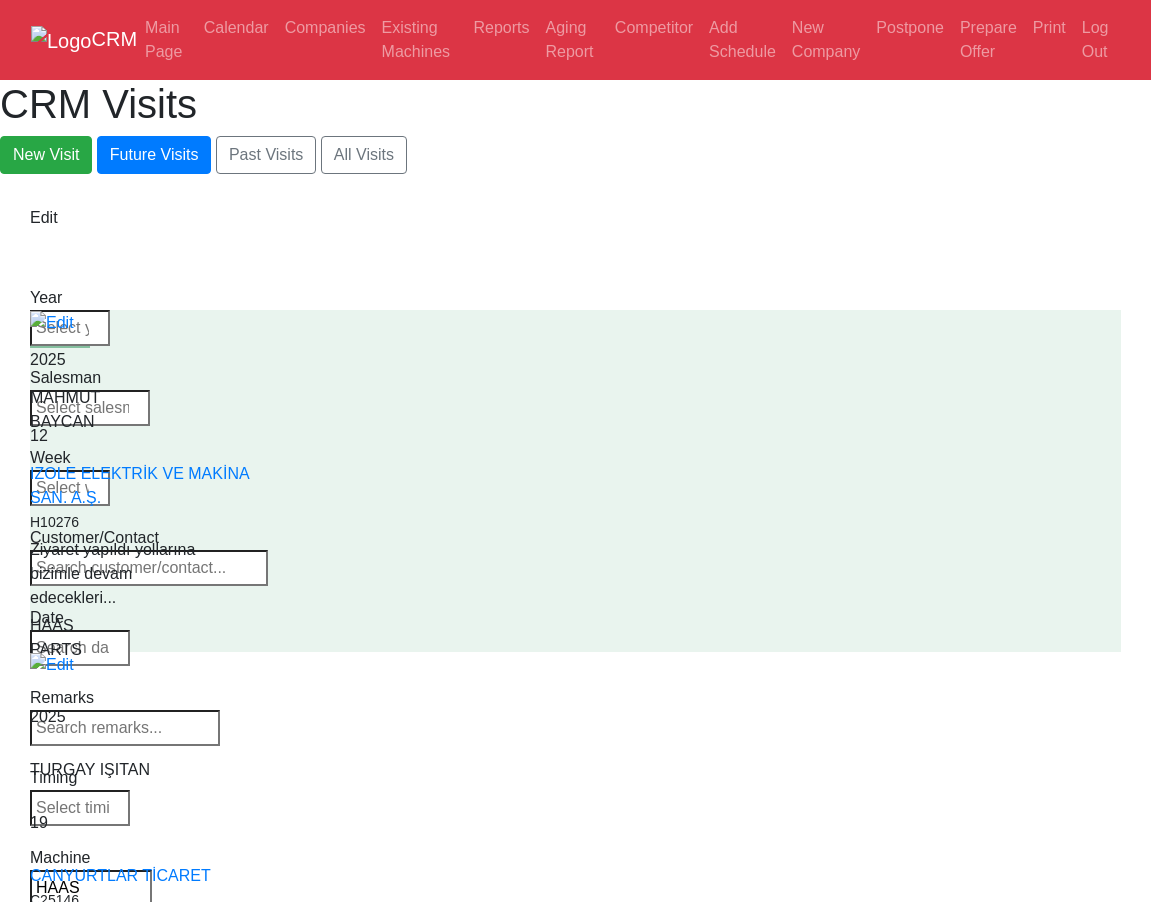 click on "CRM
Main Page
Calendar
Companies
Existing Machines
Reports
Aging Report
Competitor
Add Schedule
New Company
Postpone
Prepare Offer
Print
Log Out
CRM Visits
New Visit
Future Visits
Past Visits
All Visits" at bounding box center (575, 1515) 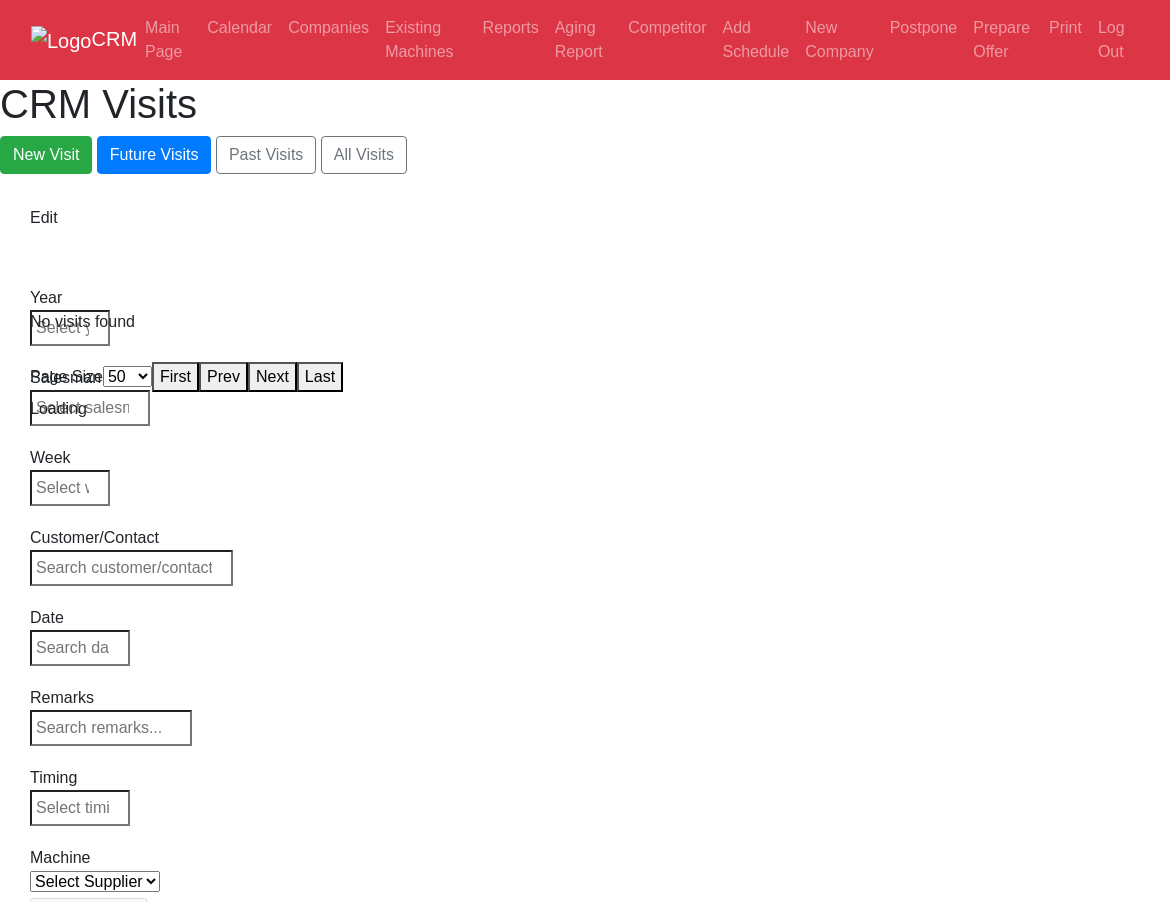 select on "50" 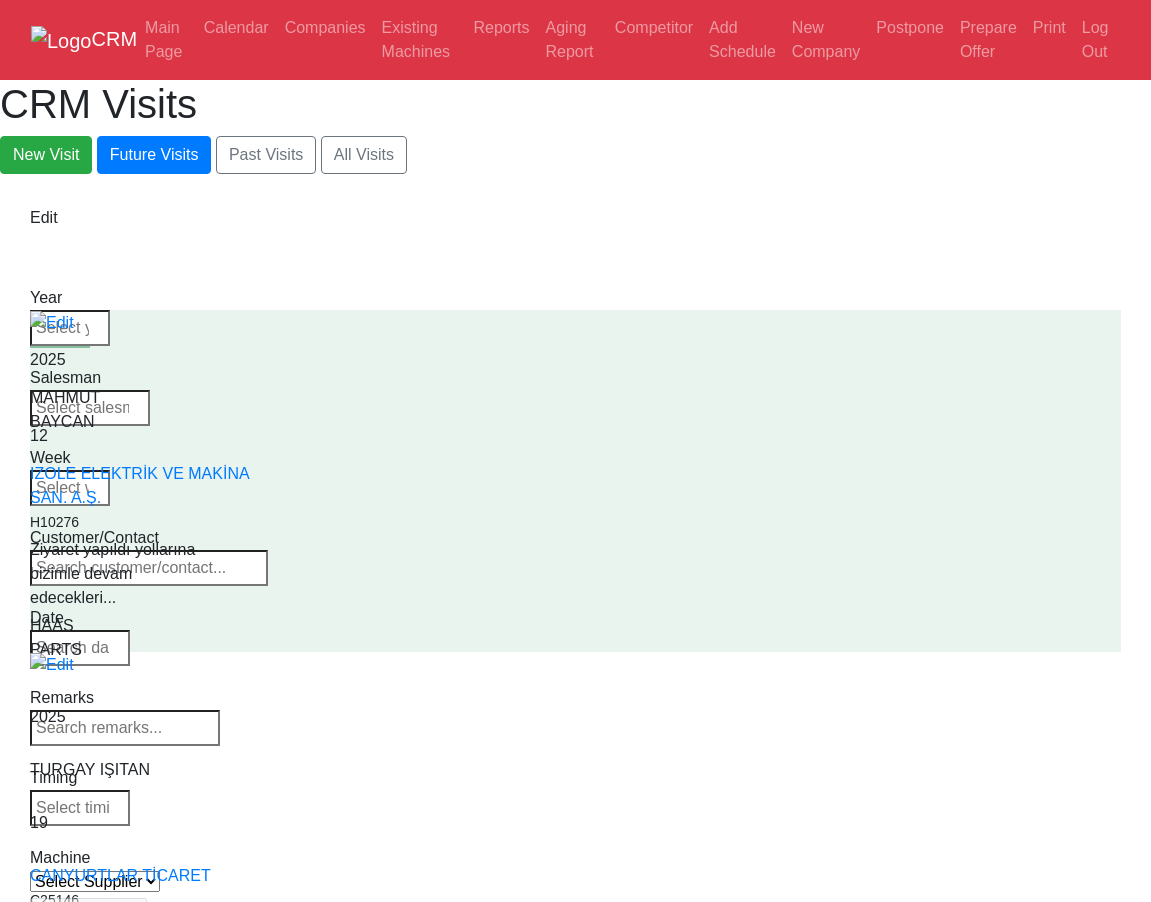 click at bounding box center [80, 808] 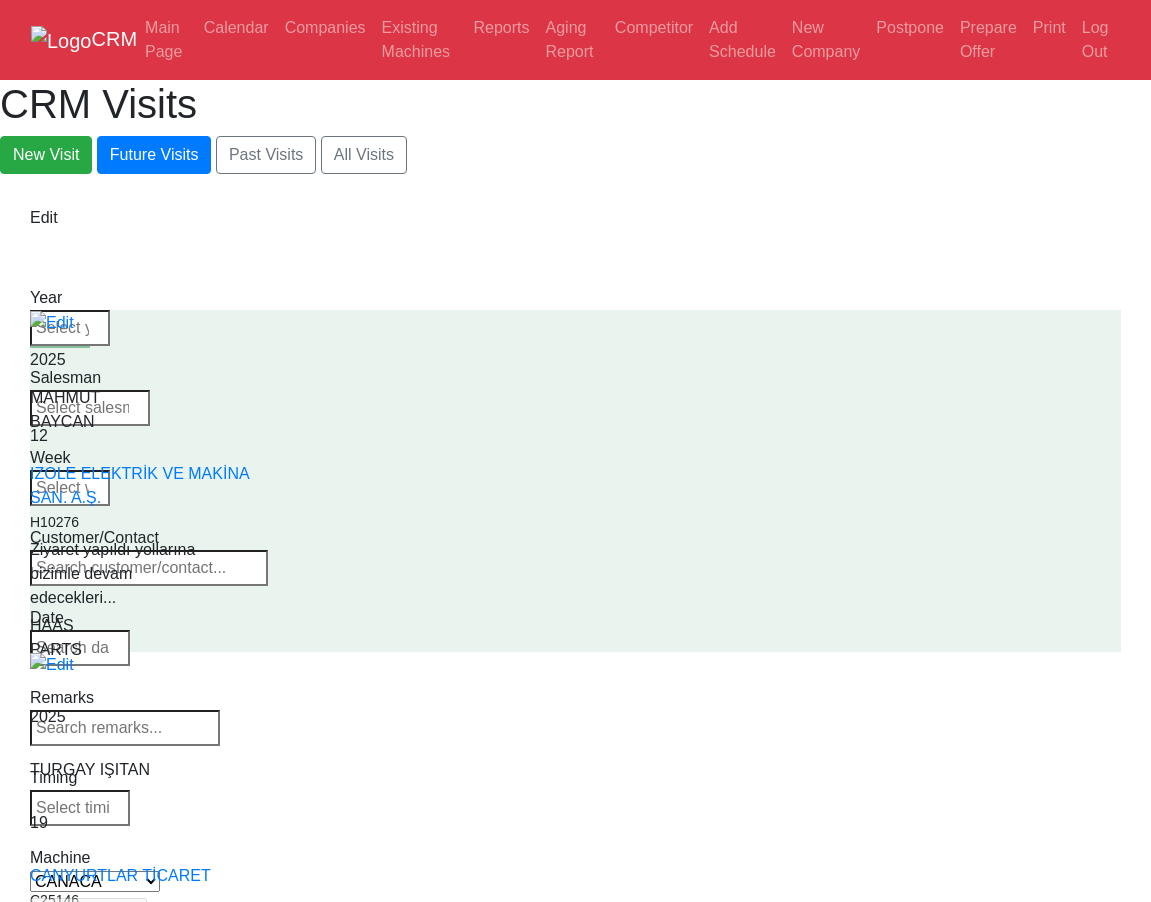 click on "Select Supplier CANACA HAAS" at bounding box center (95, 881) 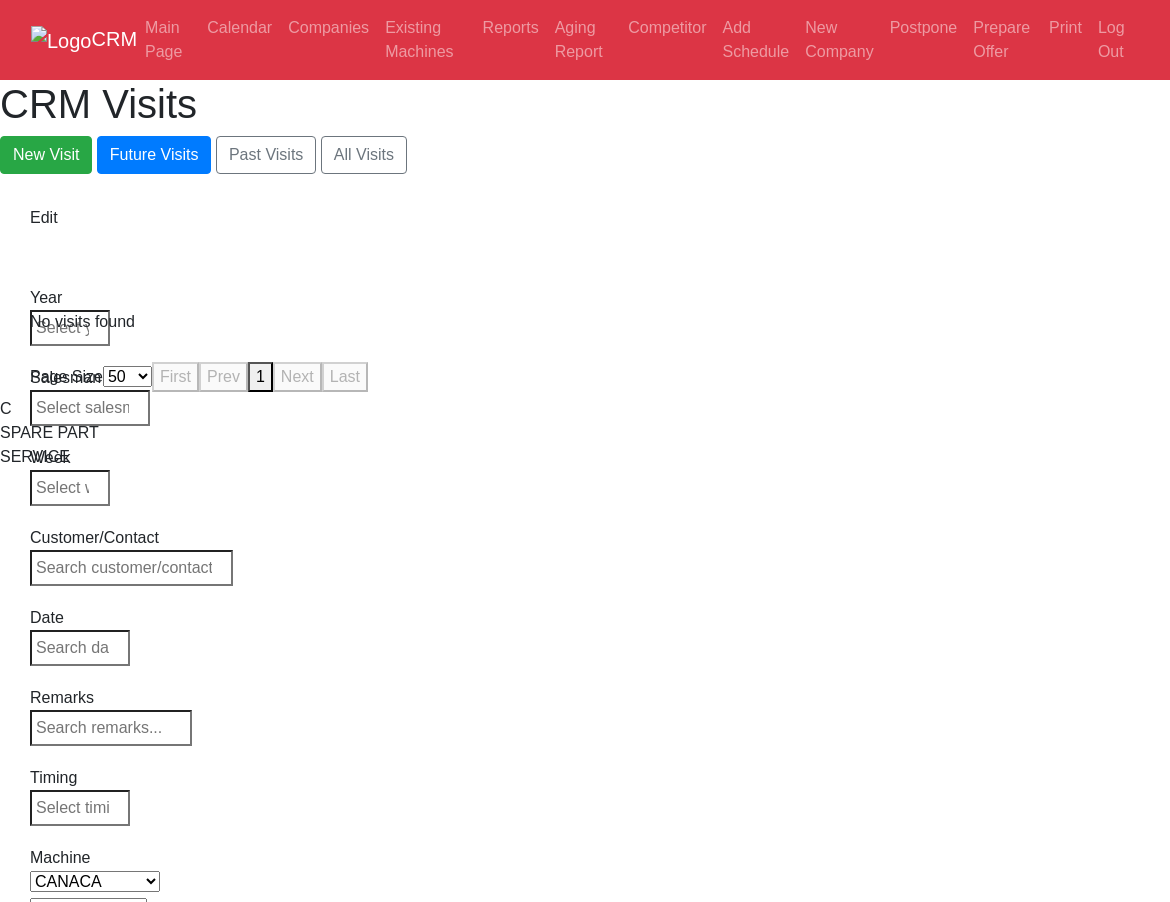 click at bounding box center (72, 968) 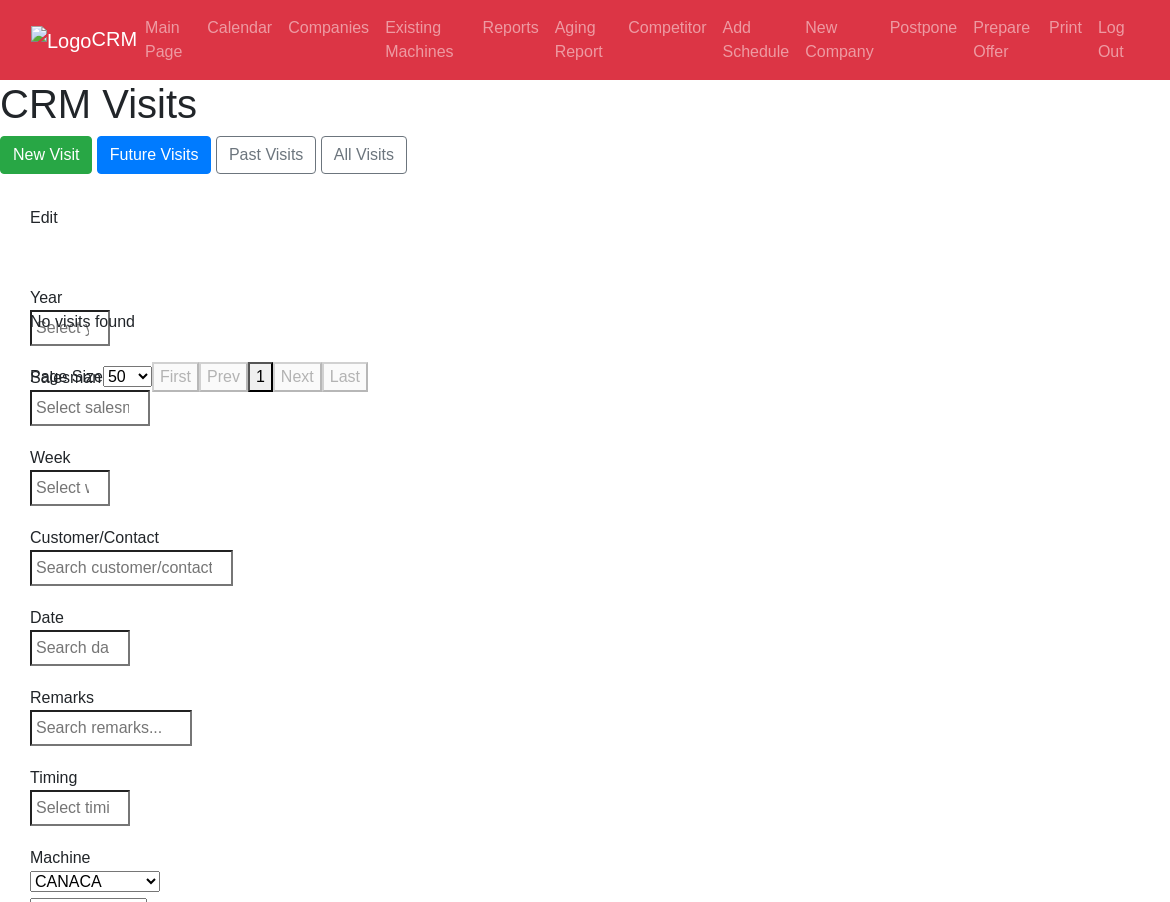 click on "Select Supplier CANACA HAAS" at bounding box center (95, 881) 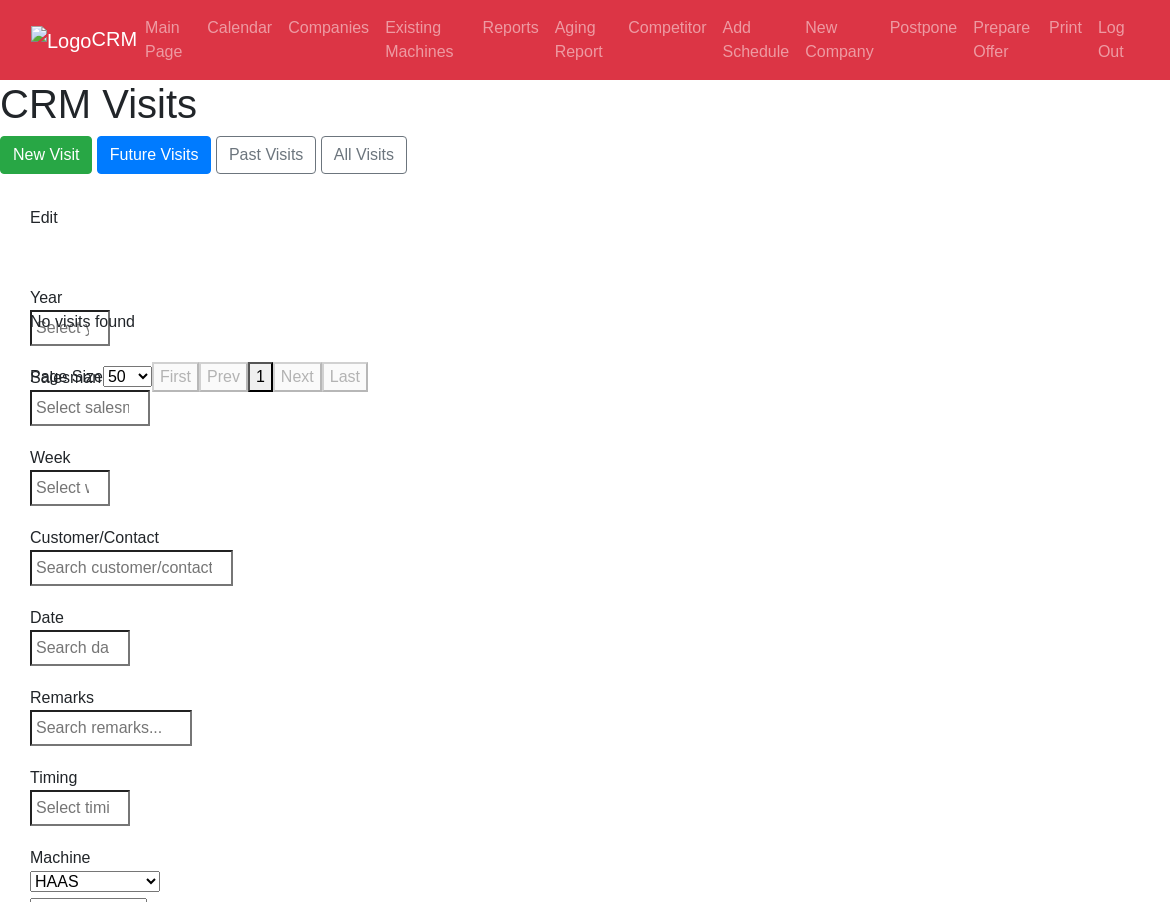 click on "Select Supplier CANACA HAAS" at bounding box center (95, 881) 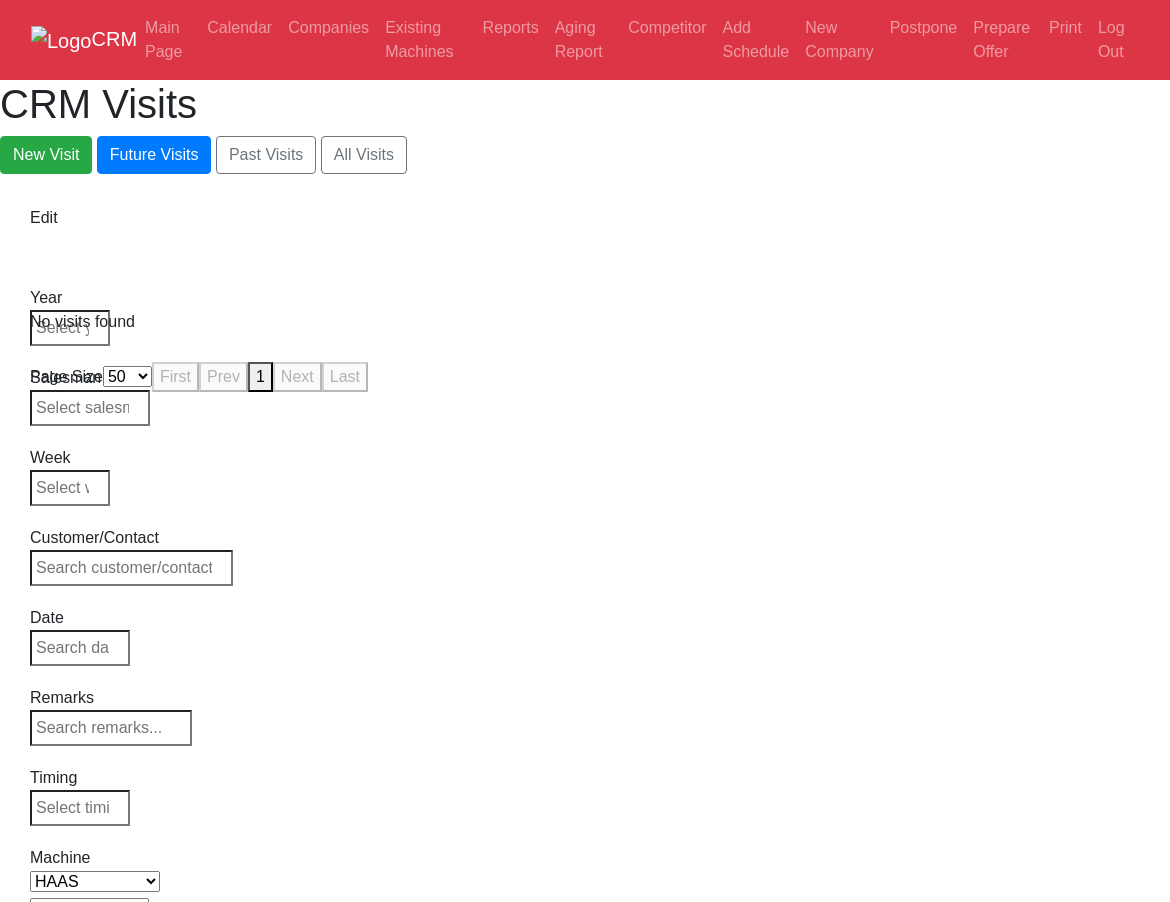 click on "Select Supplier CANACA HAAS" at bounding box center [95, 881] 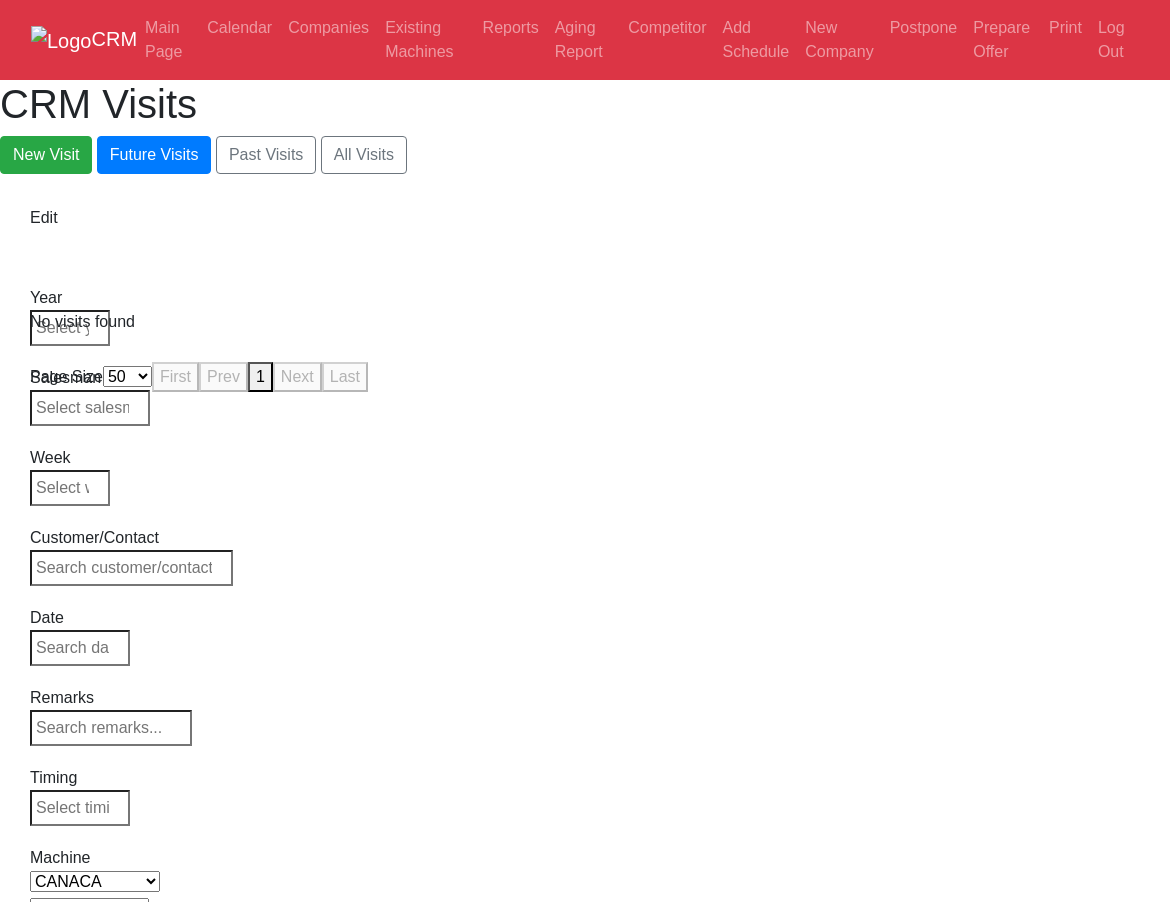click on "Select Supplier CANACA HAAS" at bounding box center (95, 881) 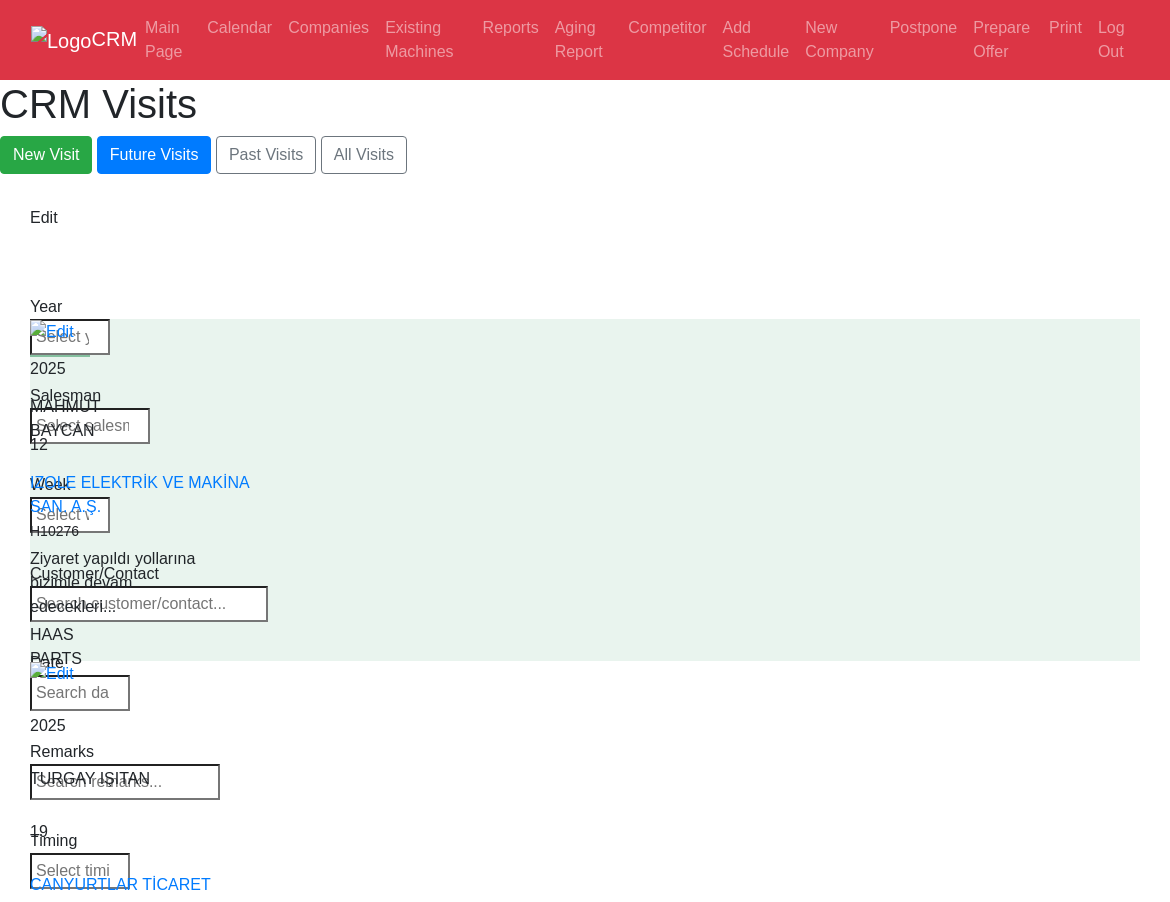 select on "50" 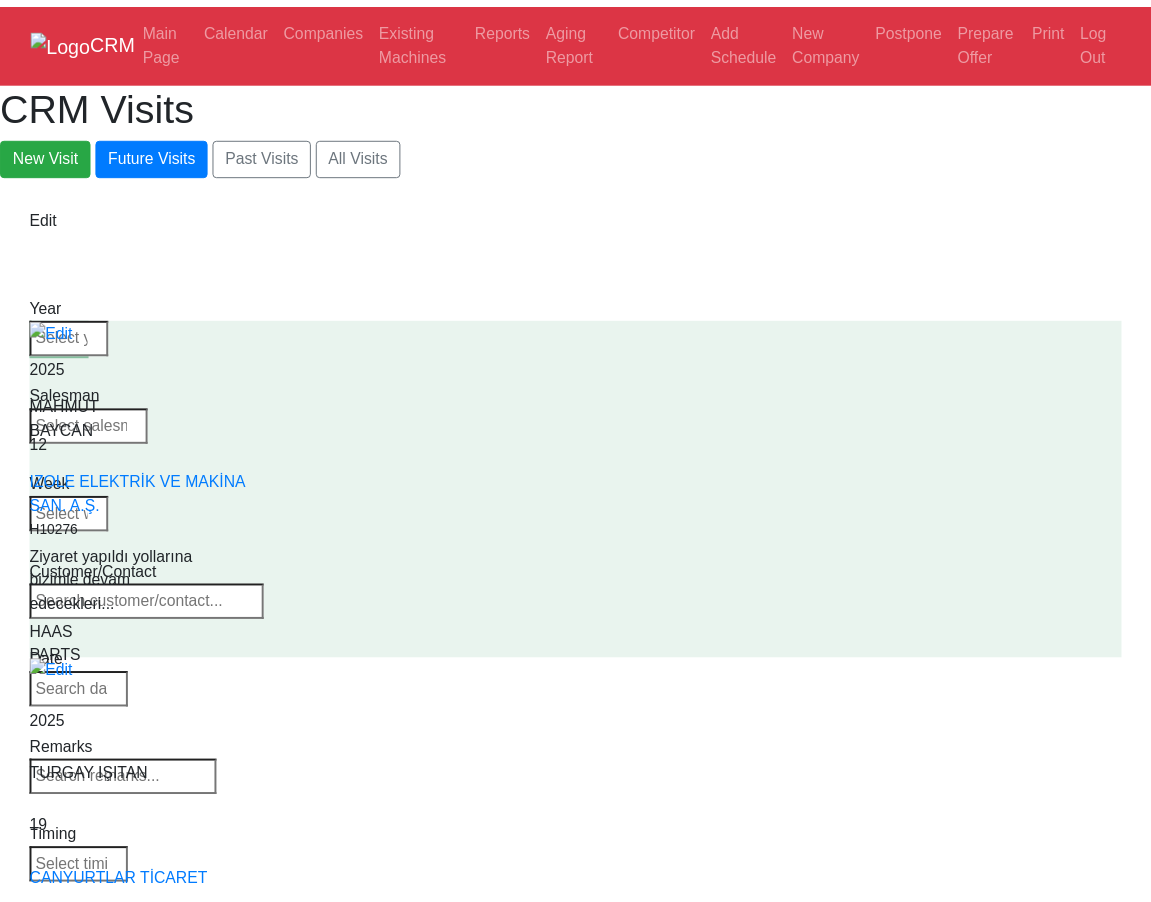 scroll, scrollTop: 0, scrollLeft: 0, axis: both 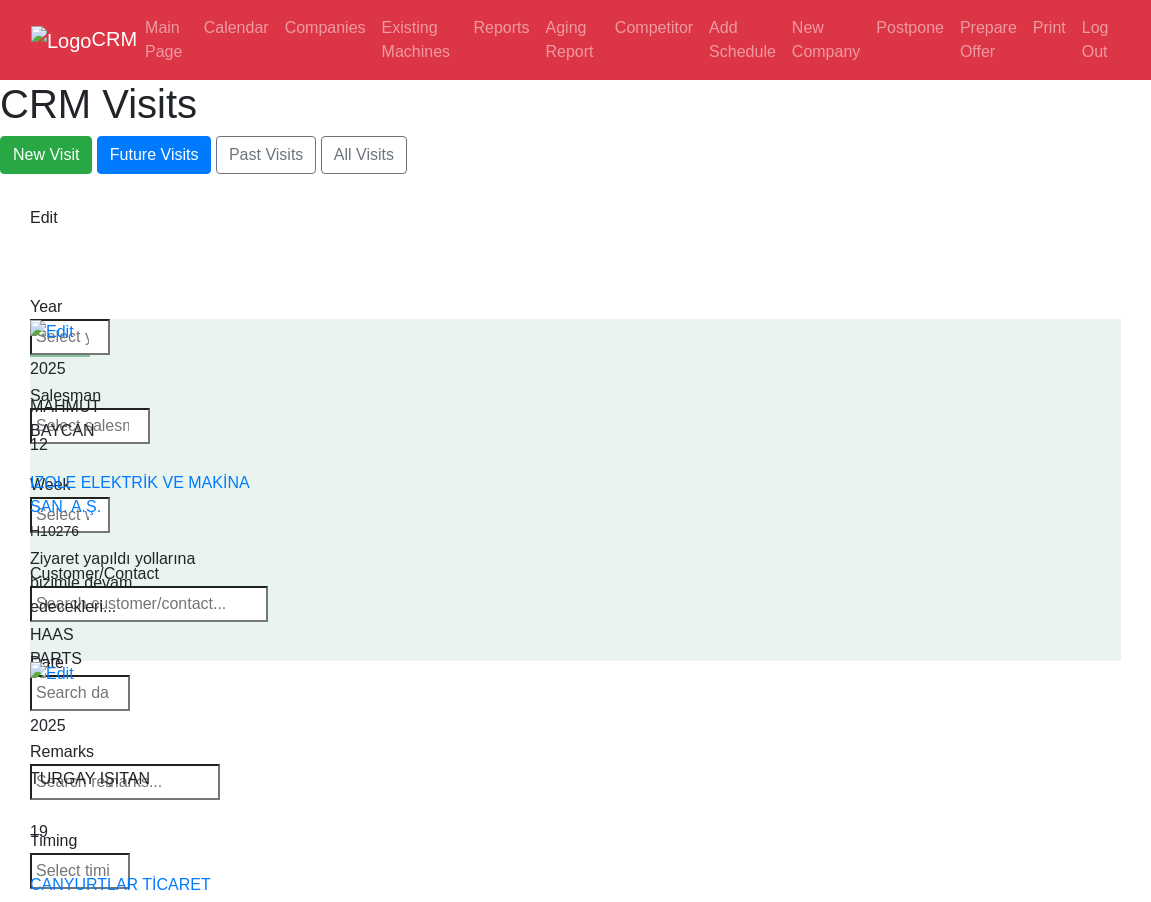 click on "Cascade Filter Here!" at bounding box center (91, 976) 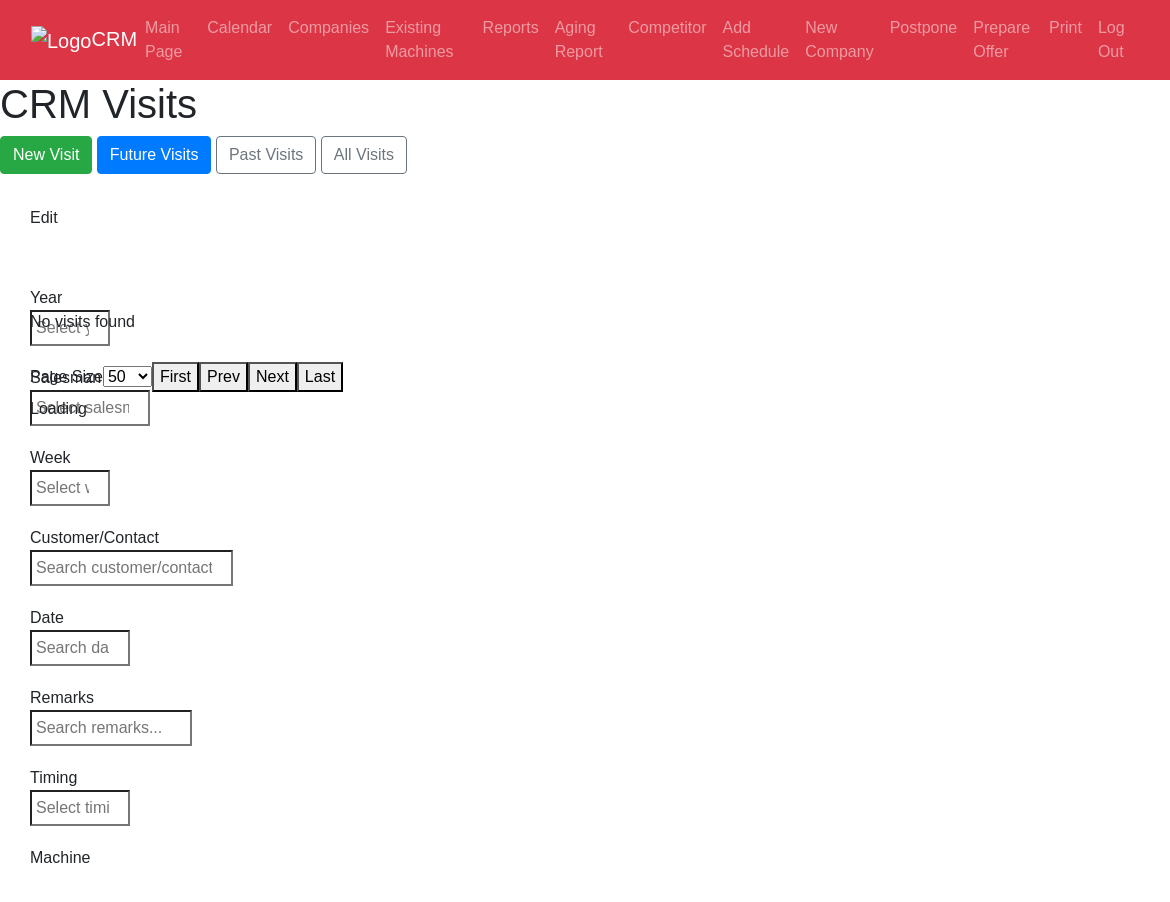 select on "50" 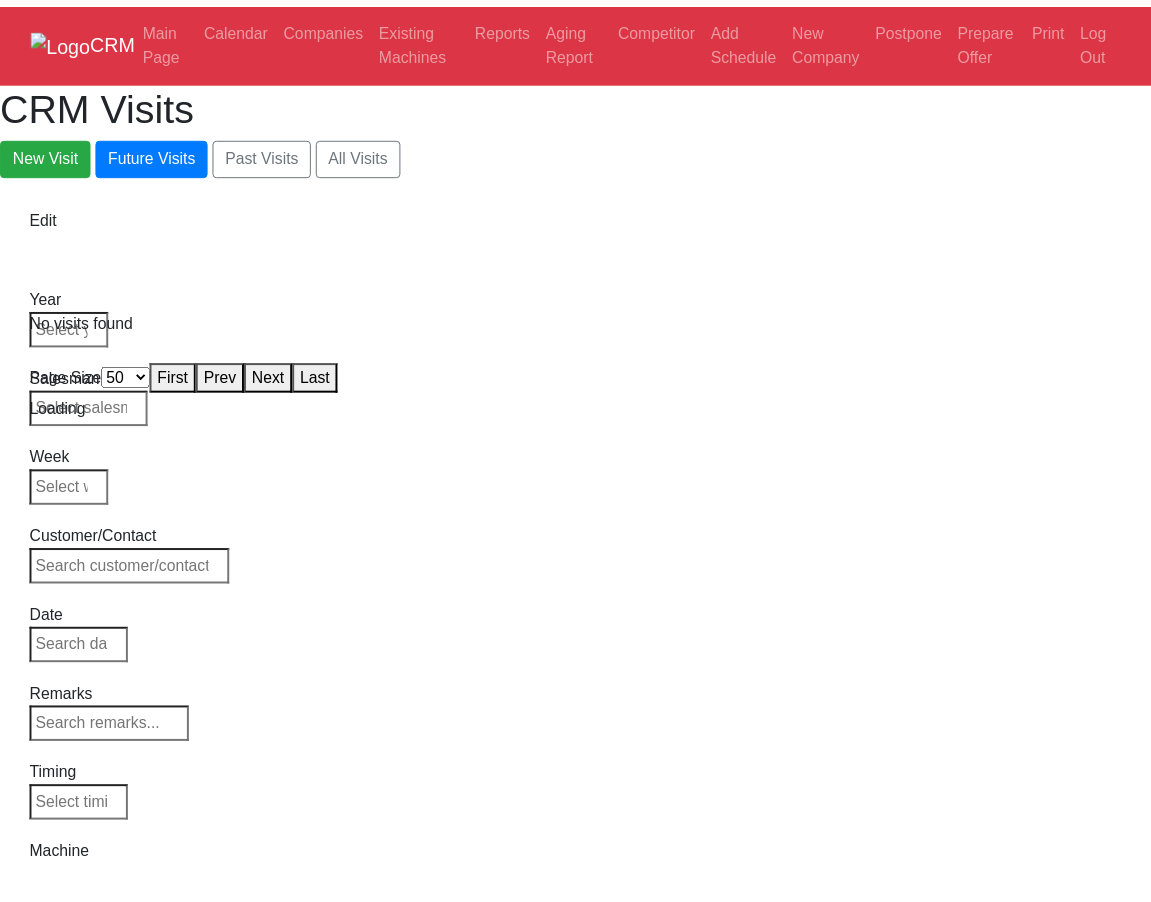 scroll, scrollTop: 0, scrollLeft: 0, axis: both 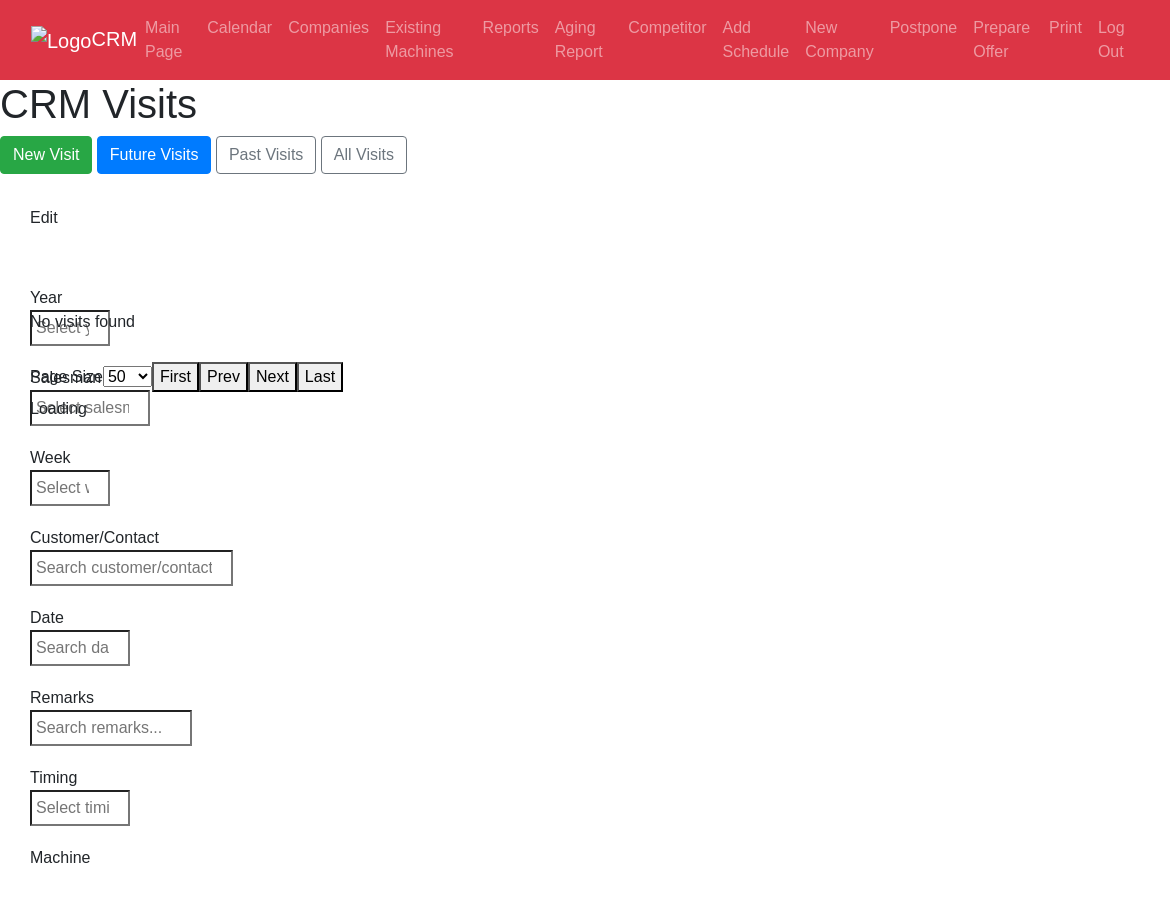 click on "Loading" at bounding box center (585, 409) 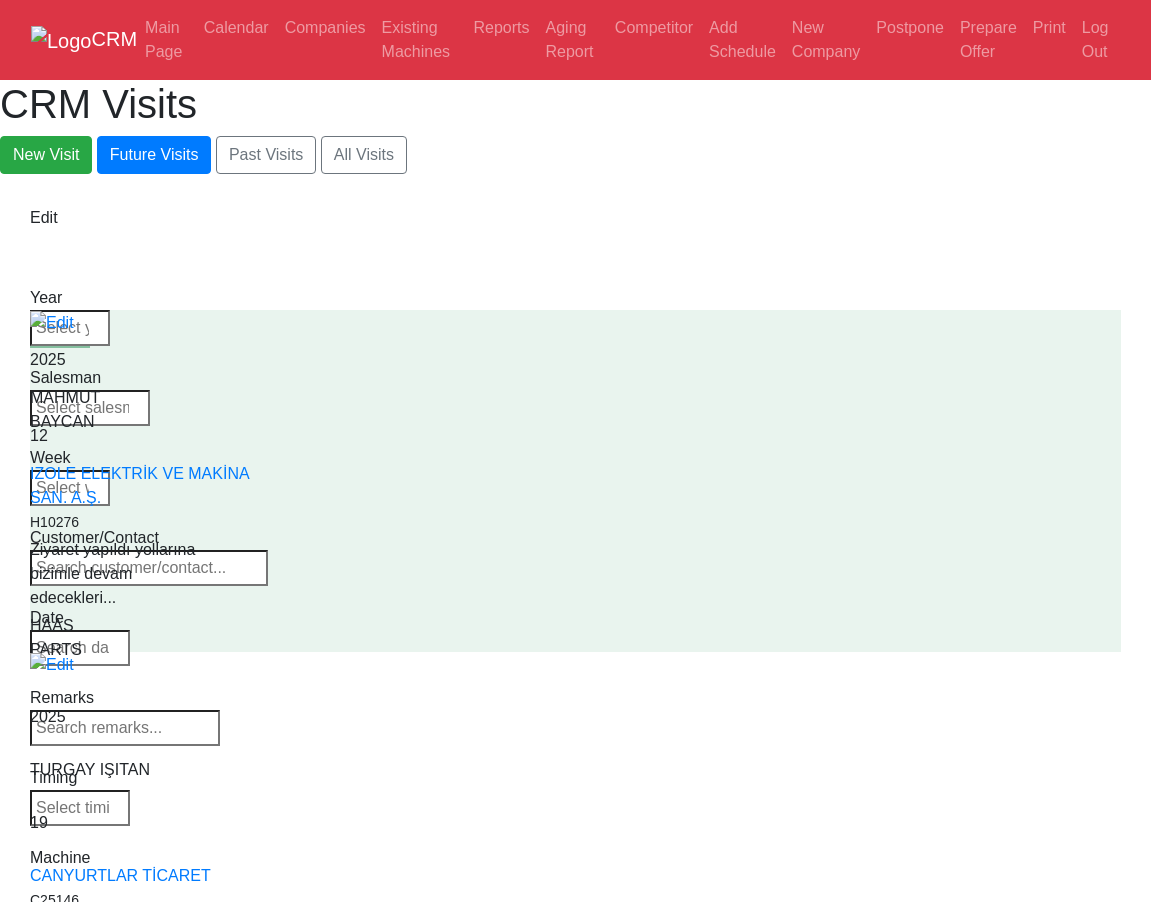 click on "Machine" at bounding box center (91, 886) 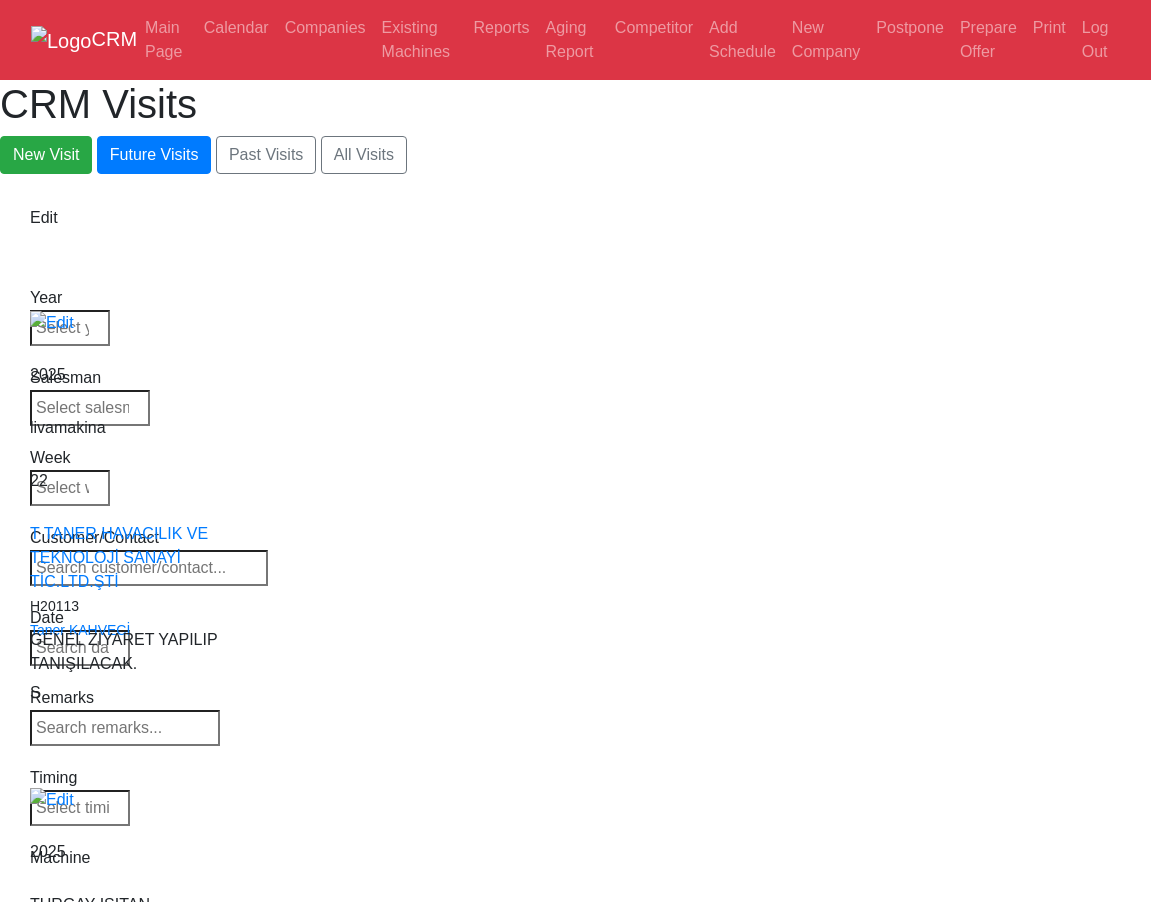 click on "Machine" at bounding box center (91, 886) 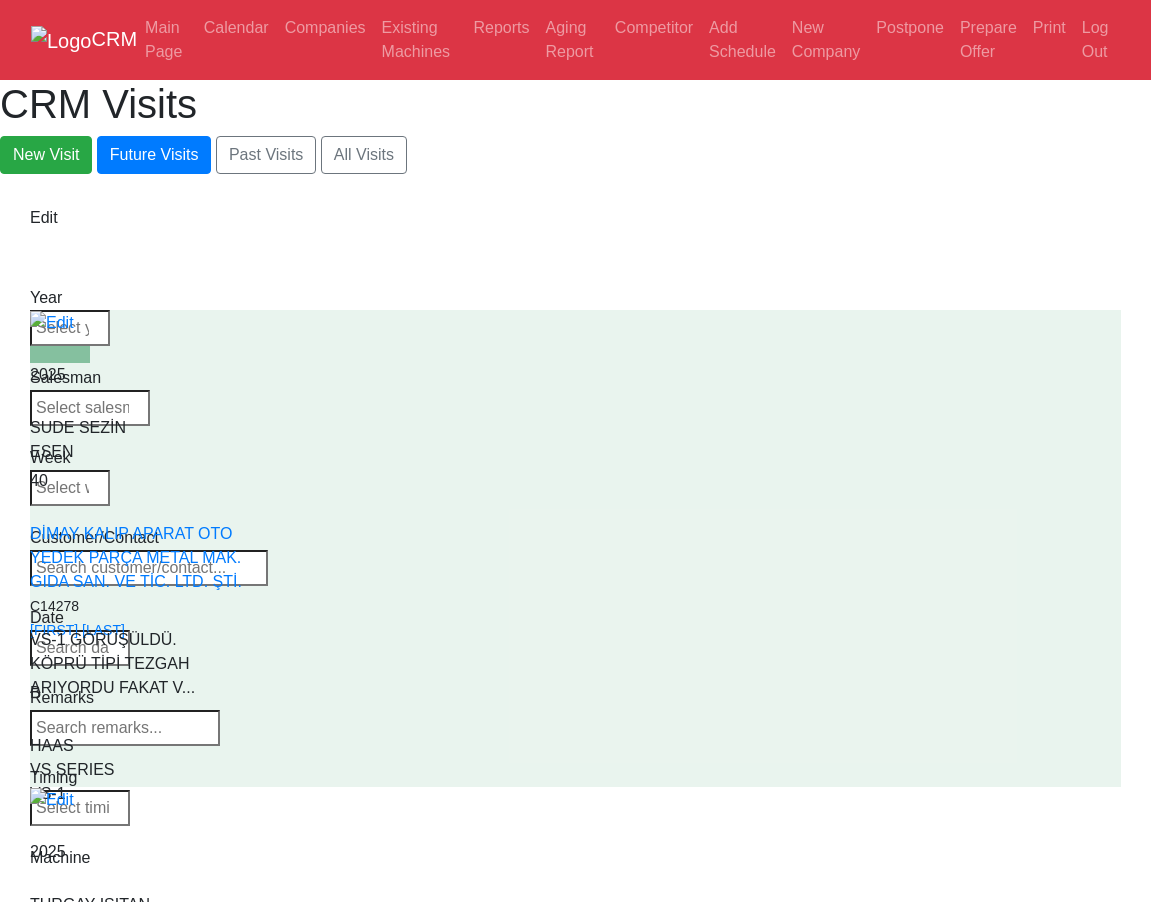 click on "Machine" at bounding box center [91, 886] 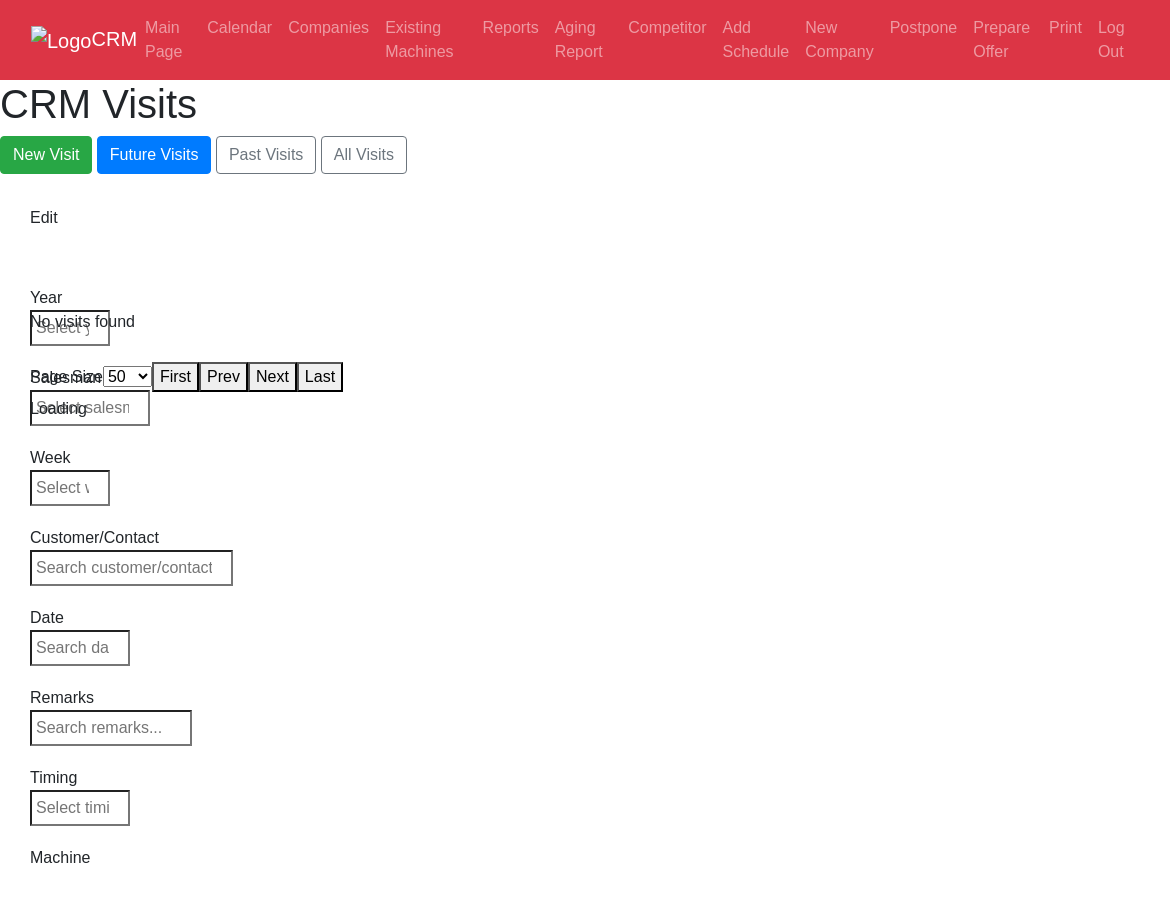 select on "50" 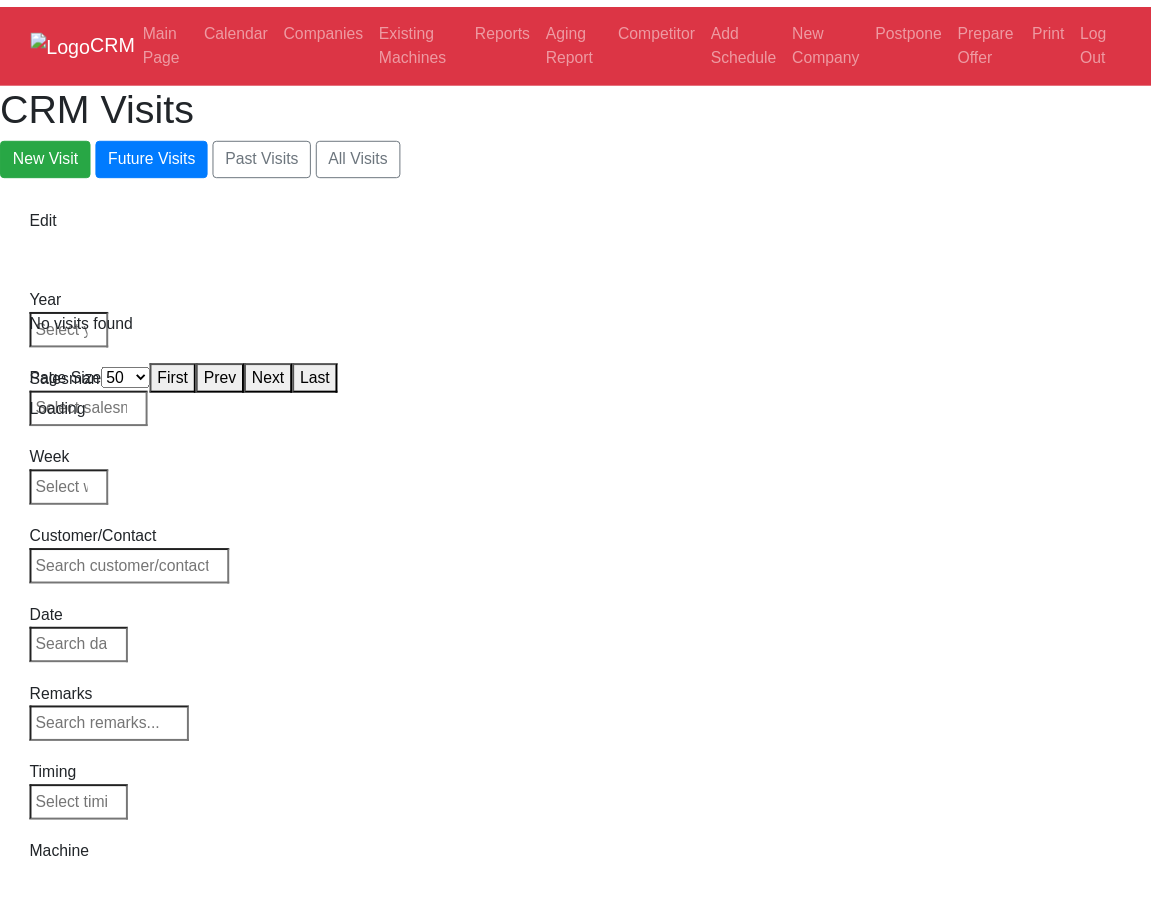 scroll, scrollTop: 0, scrollLeft: 0, axis: both 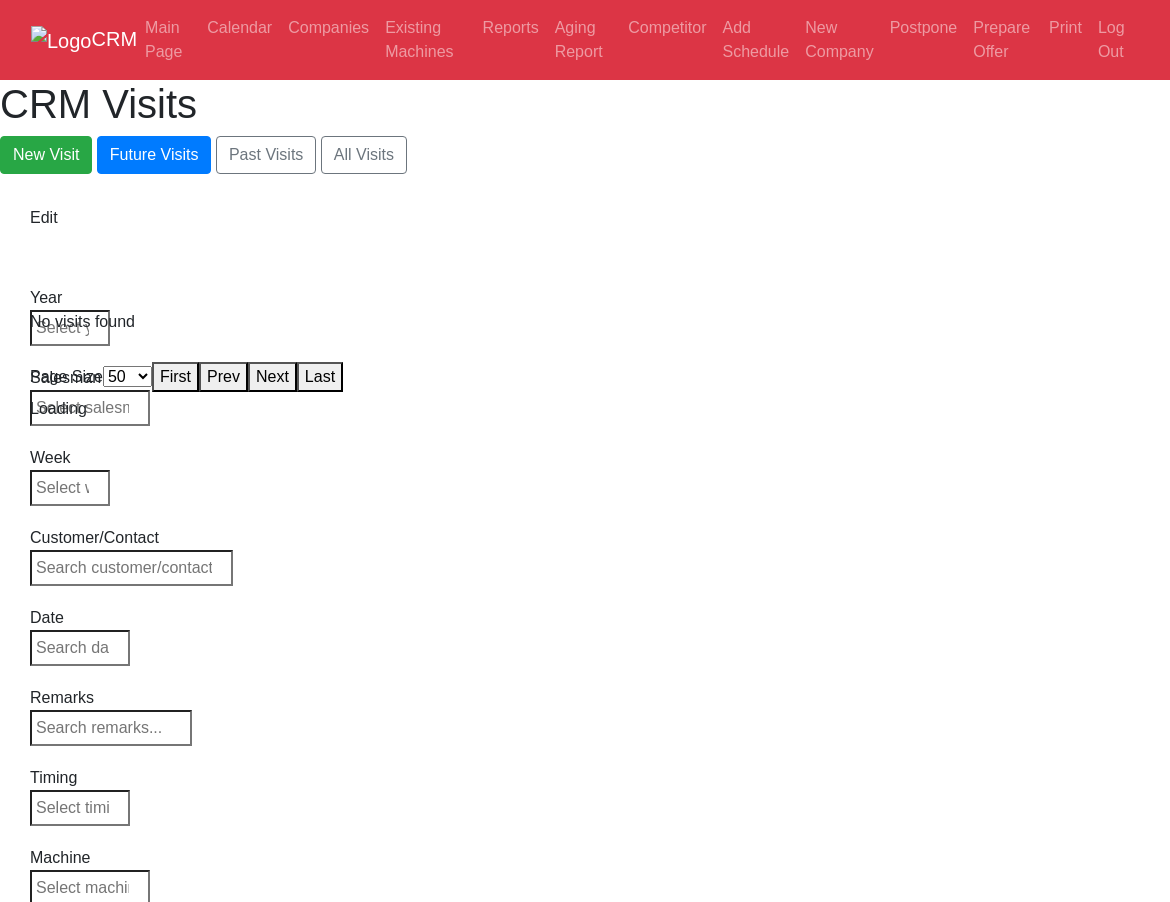 select on "50" 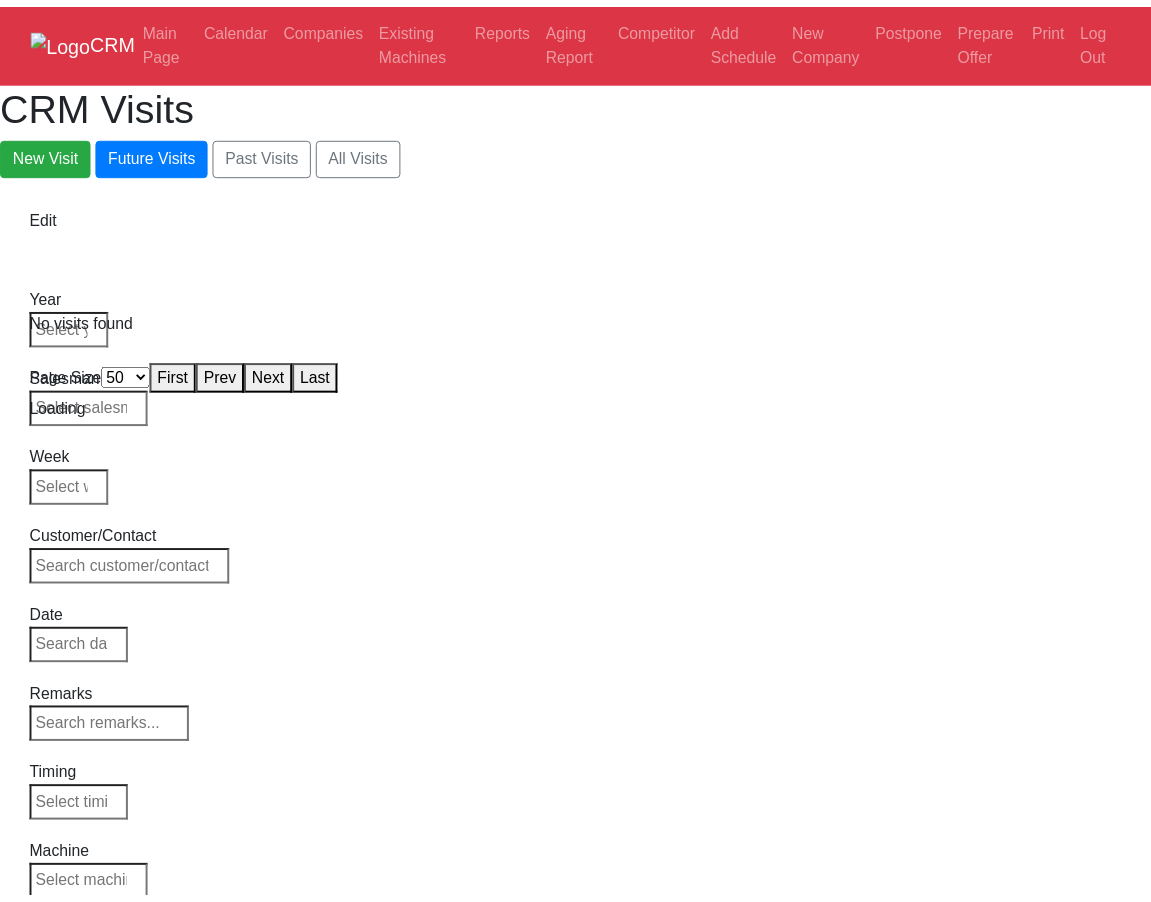 scroll, scrollTop: 0, scrollLeft: 0, axis: both 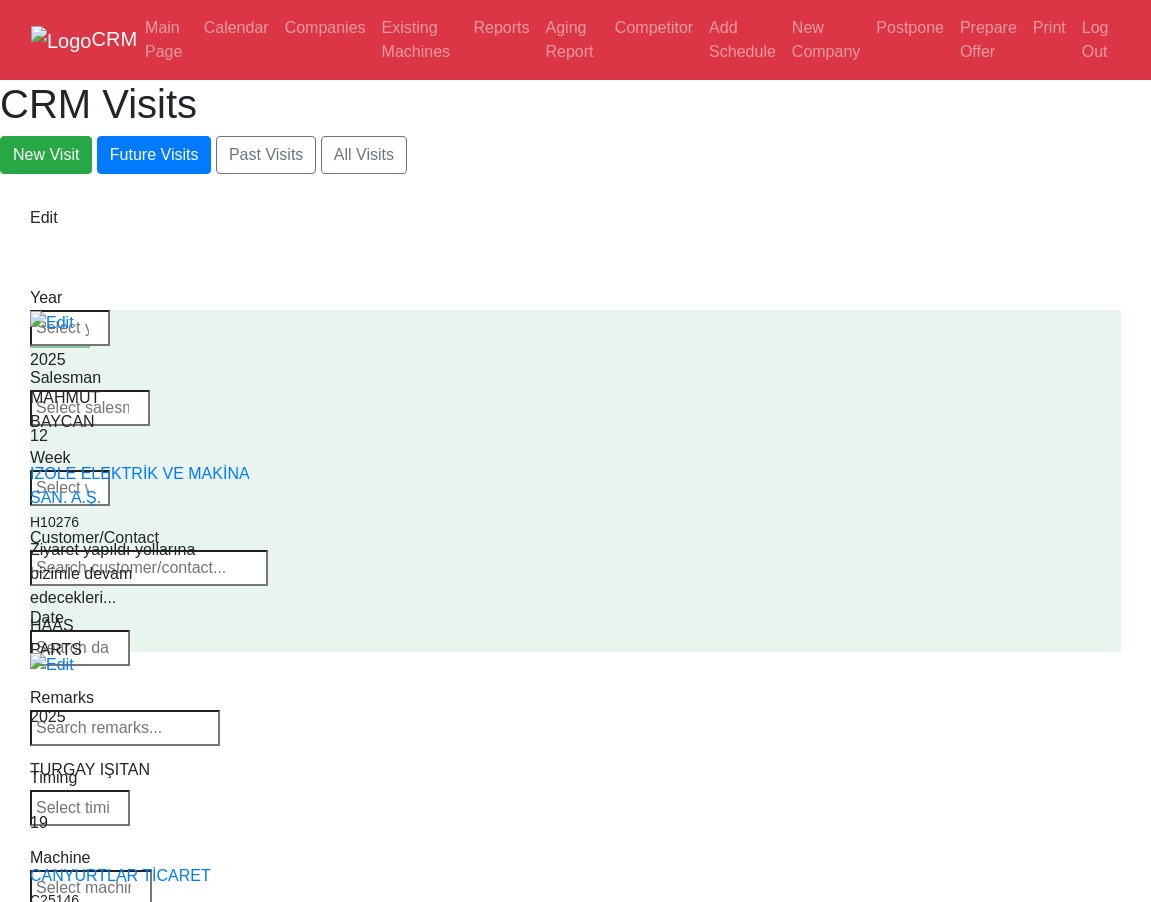 click on "Machine" at bounding box center (91, 876) 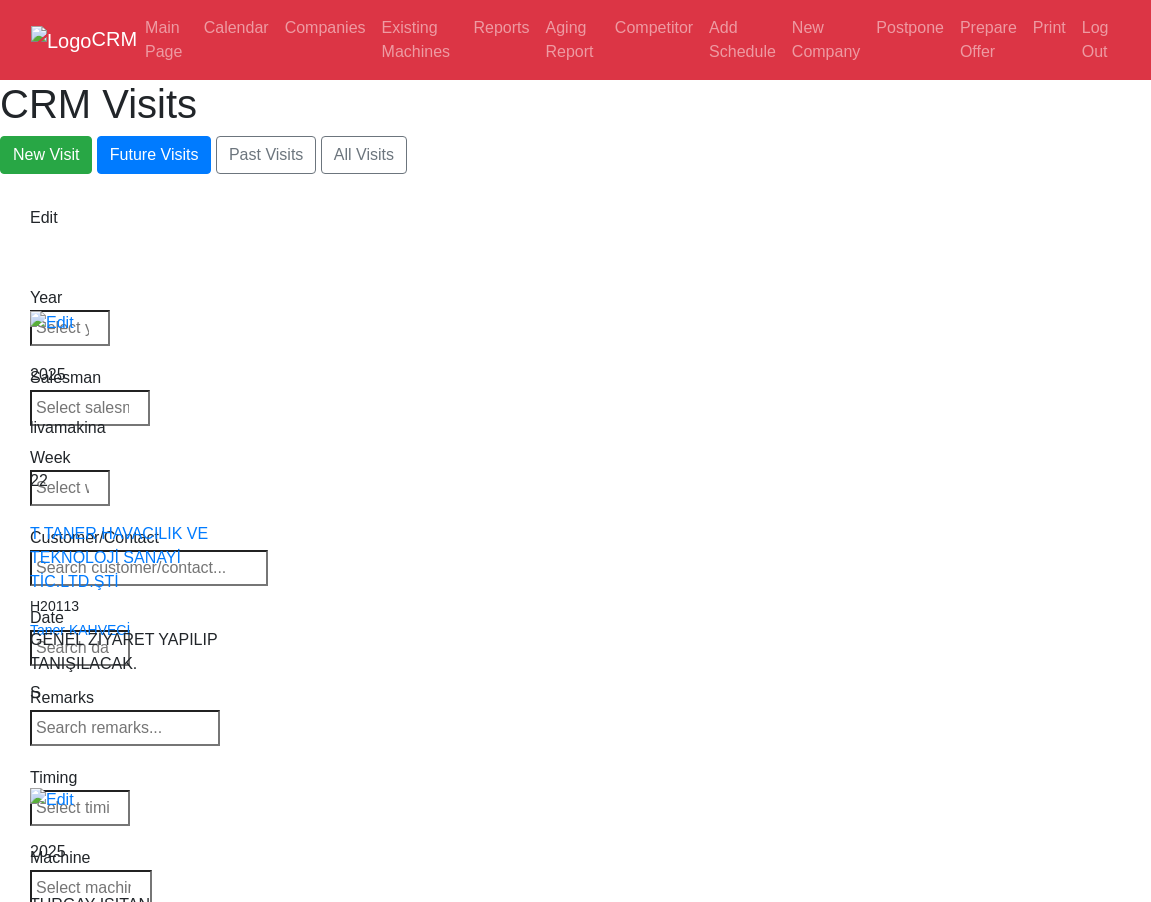 click on "Machine" at bounding box center [91, 876] 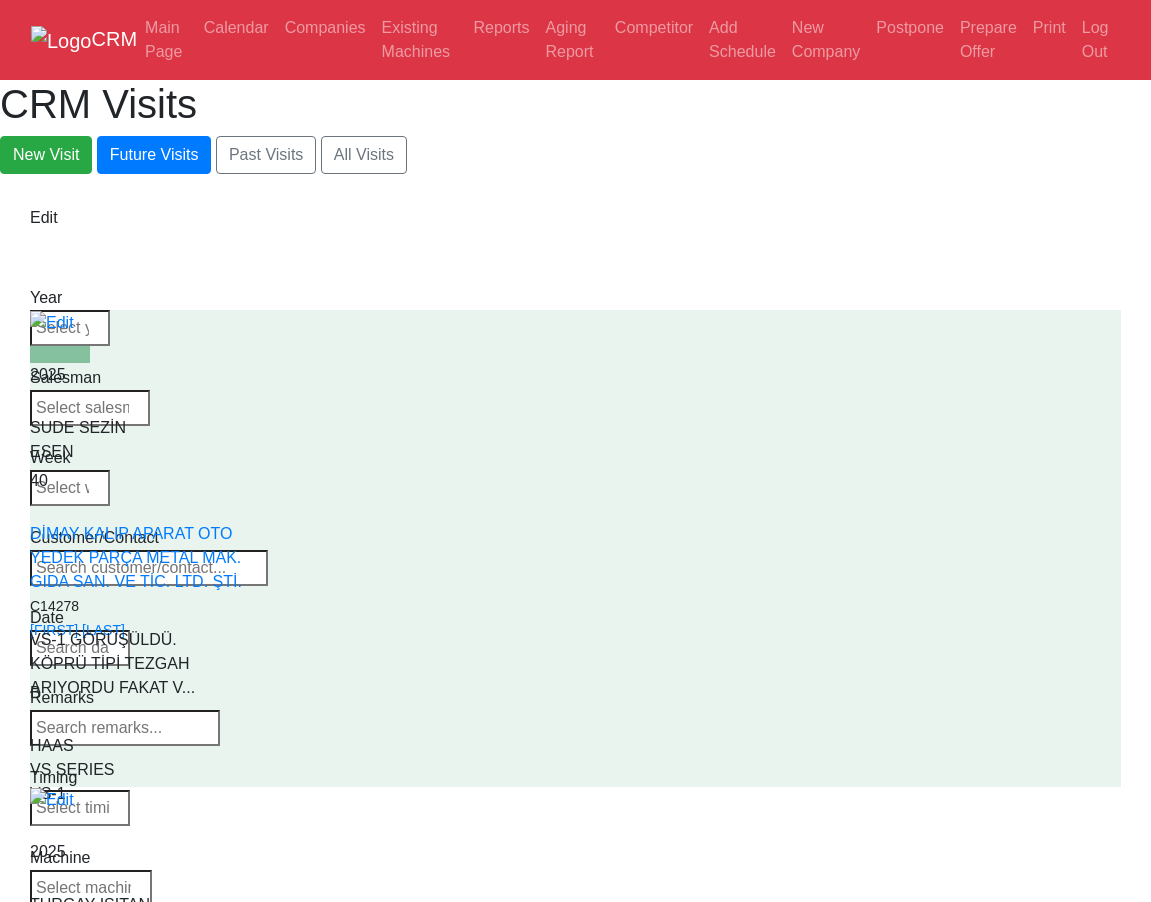 click at bounding box center (91, 888) 